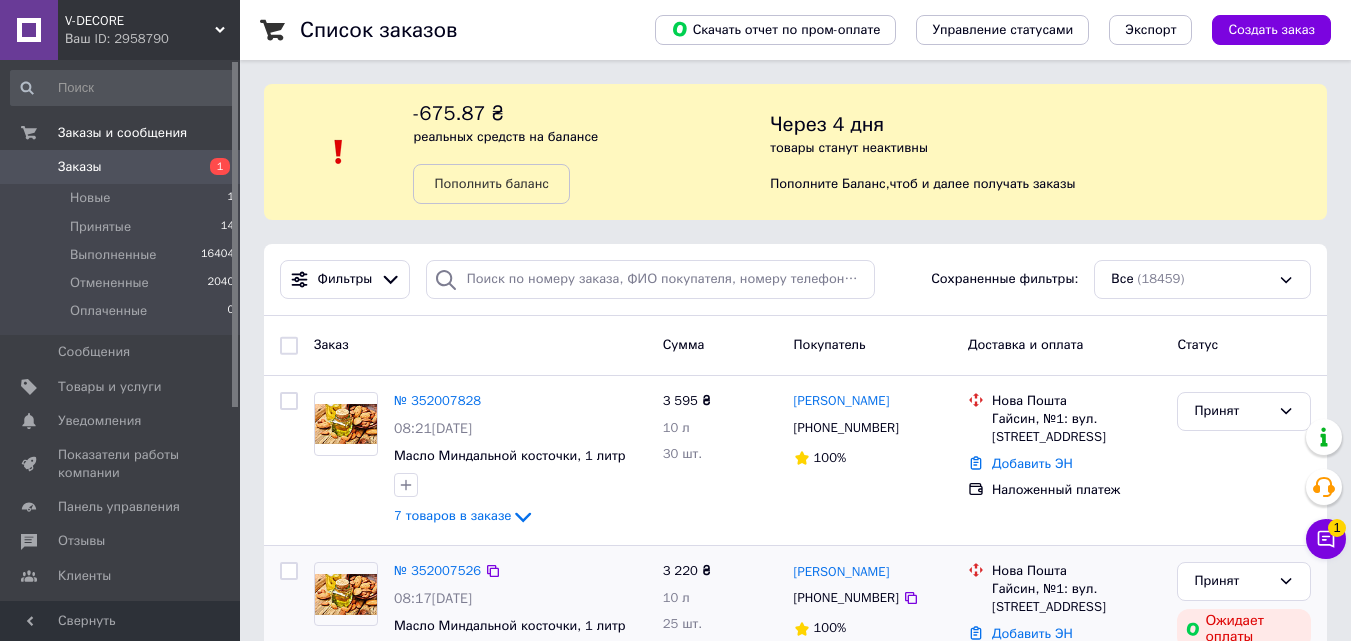 scroll, scrollTop: 200, scrollLeft: 0, axis: vertical 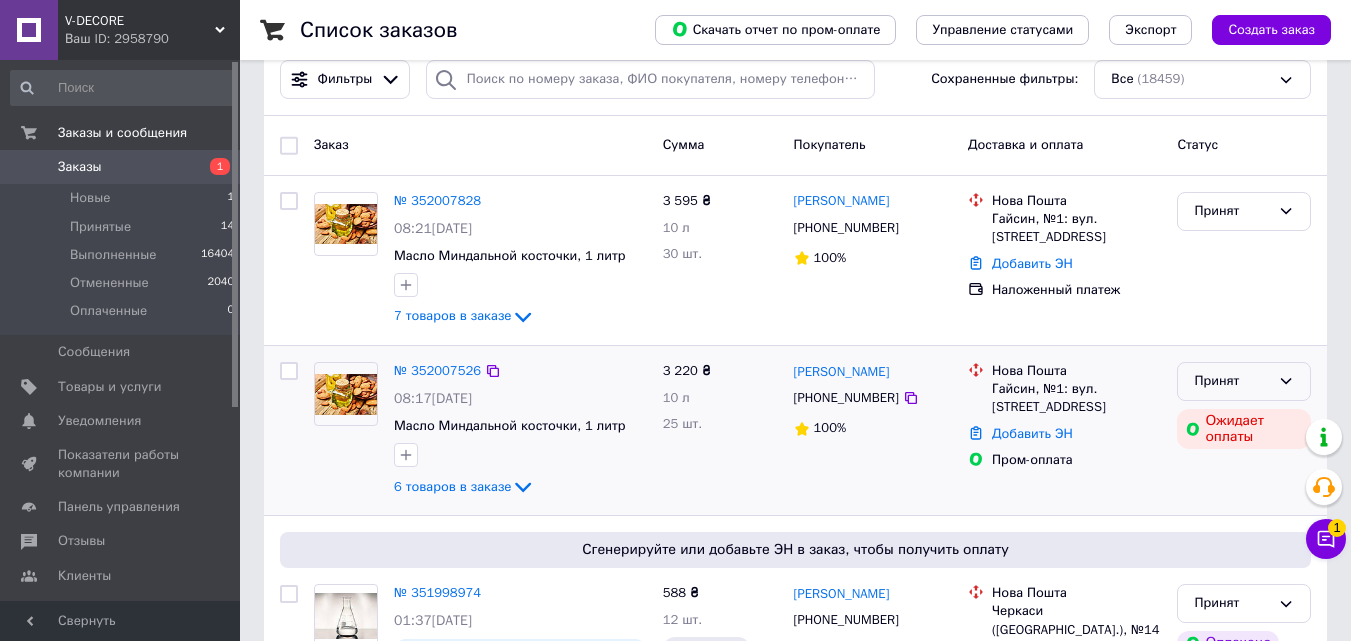 click on "Принят" at bounding box center [1244, 381] 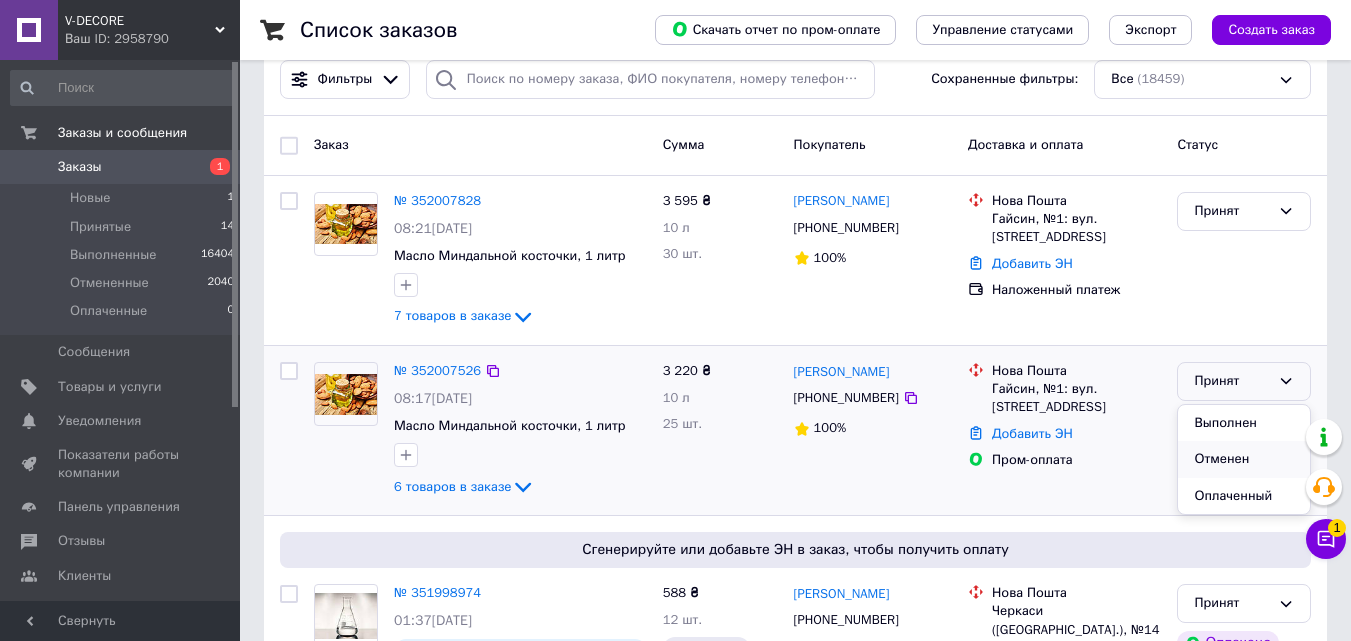 click on "Отменен" at bounding box center (1244, 459) 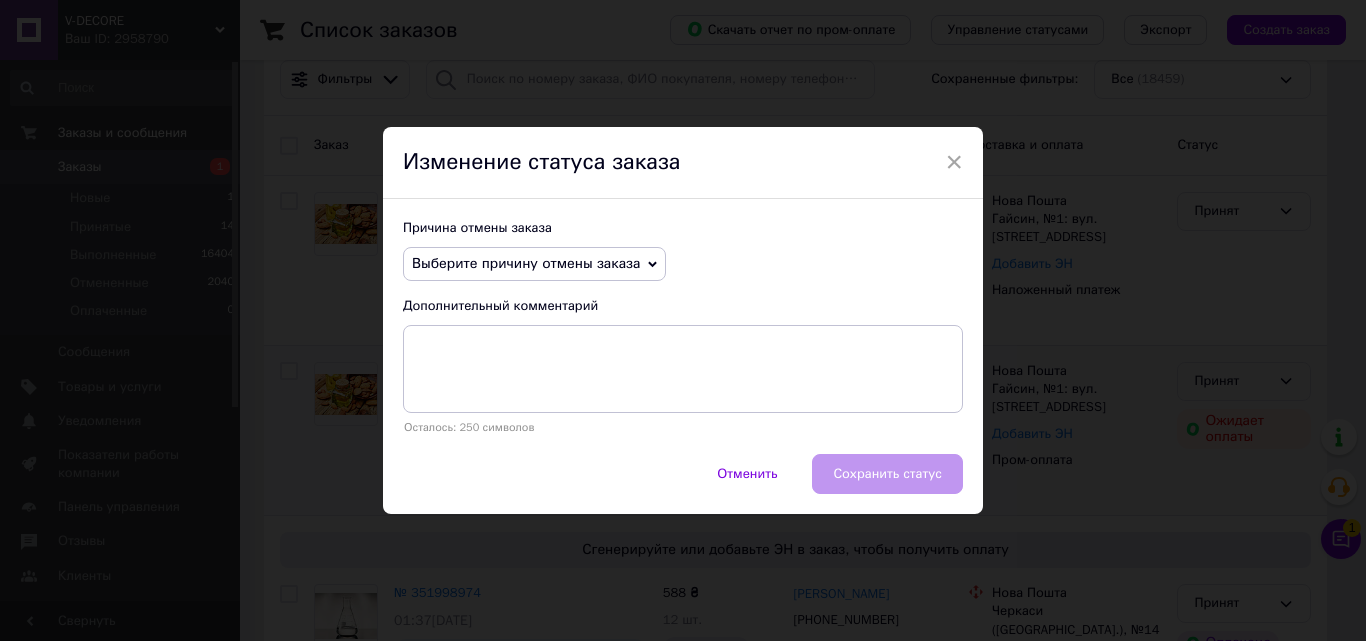 click on "Выберите причину отмены заказа" at bounding box center (534, 264) 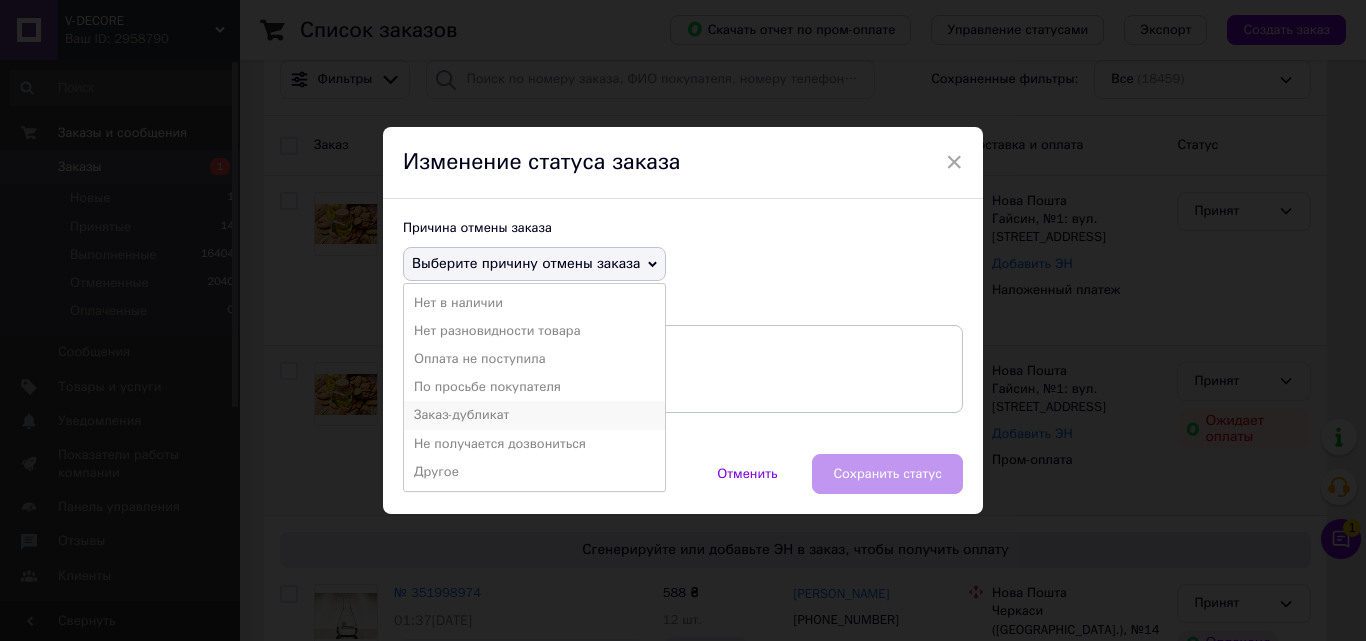 click on "Заказ-дубликат" at bounding box center [534, 415] 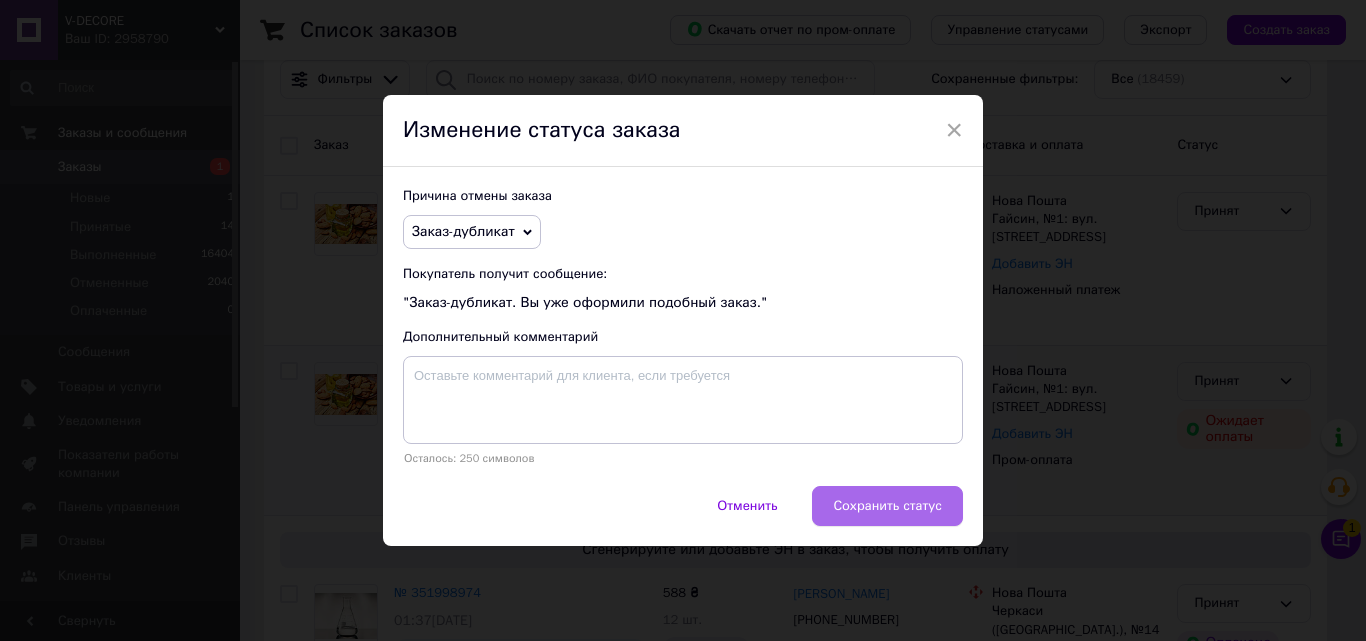 click on "Сохранить статус" at bounding box center (887, 506) 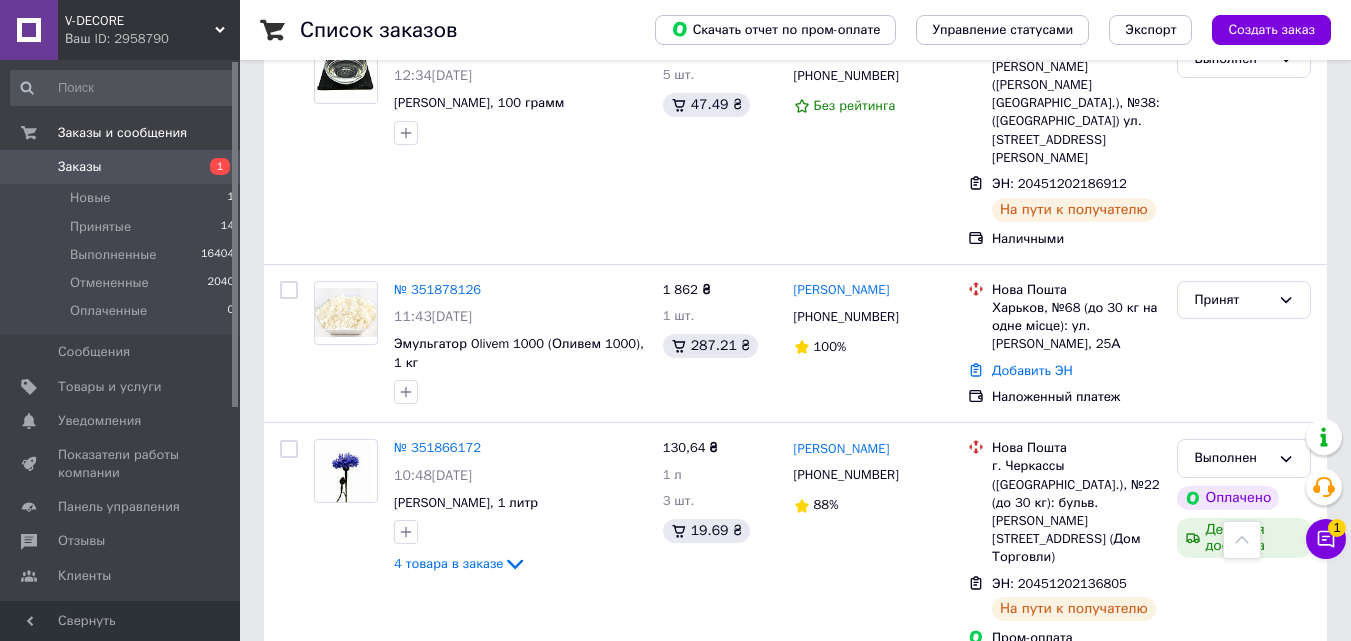 scroll, scrollTop: 3927, scrollLeft: 0, axis: vertical 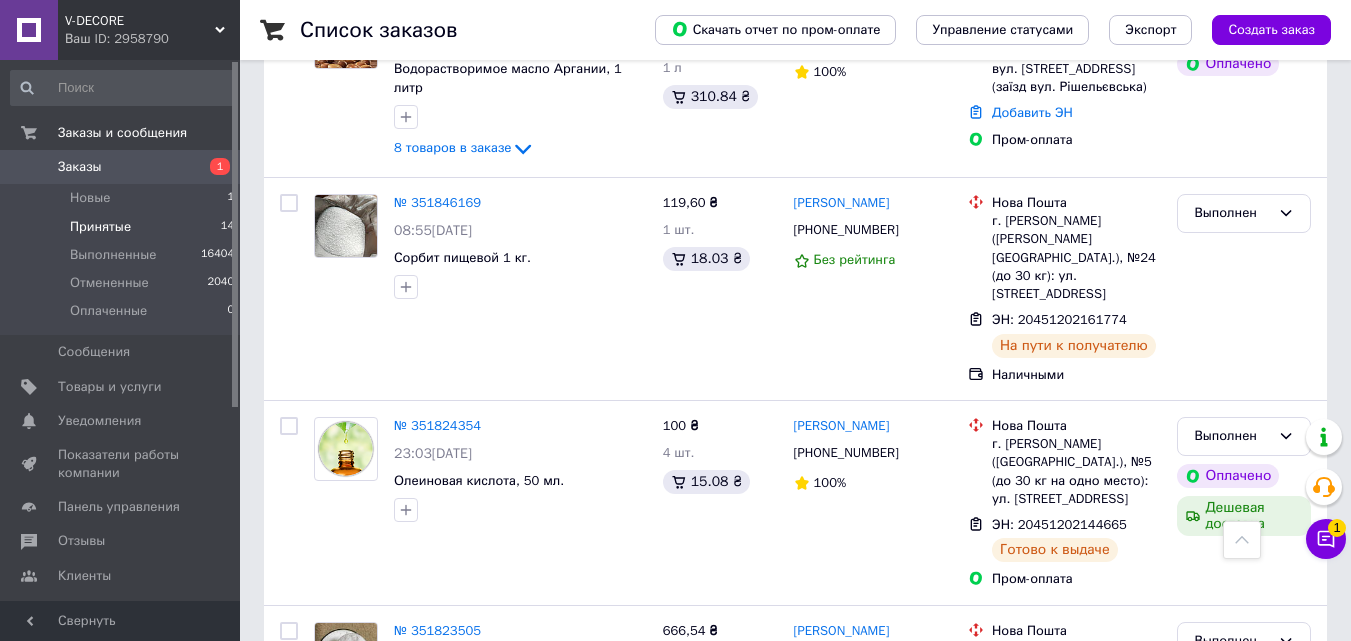 click on "Принятые 14" at bounding box center [123, 227] 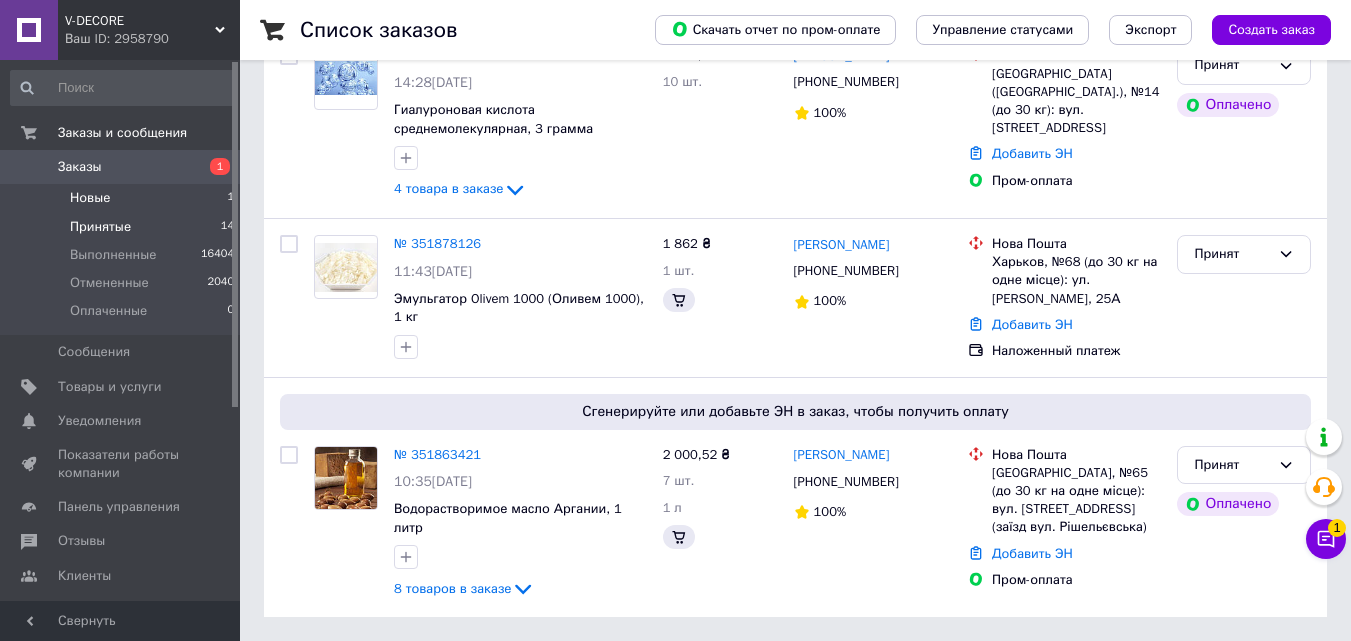 scroll, scrollTop: 0, scrollLeft: 0, axis: both 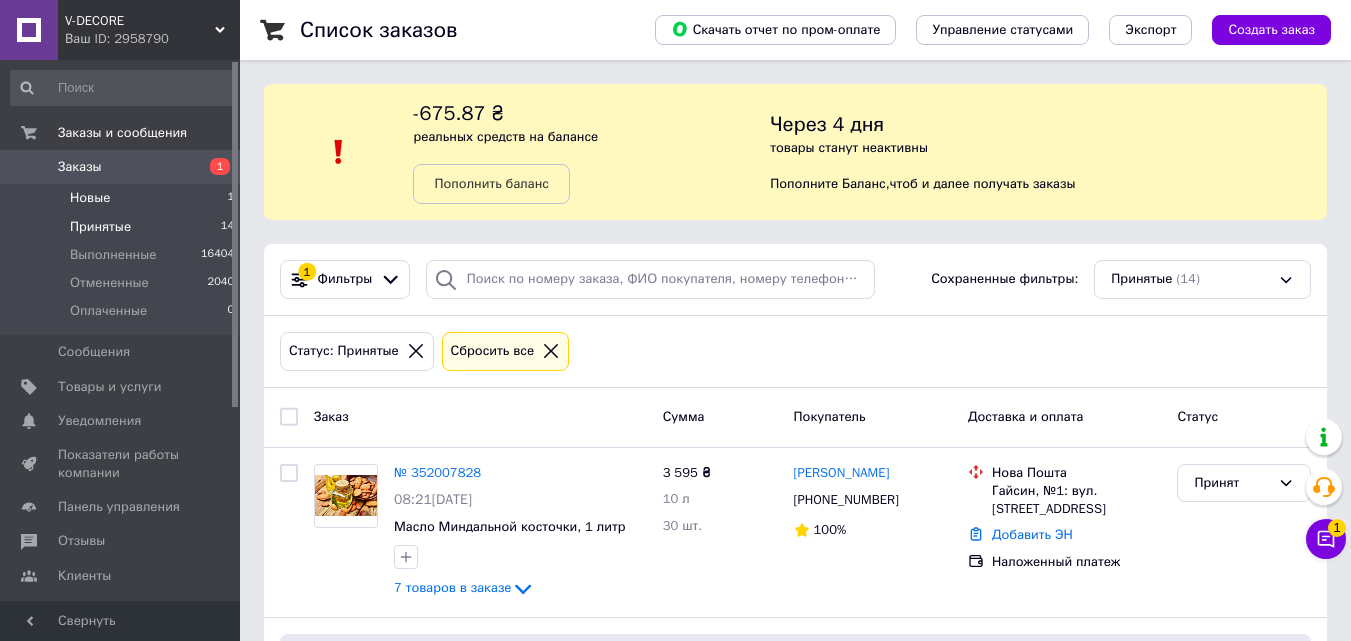 click on "Новые 1" at bounding box center (123, 198) 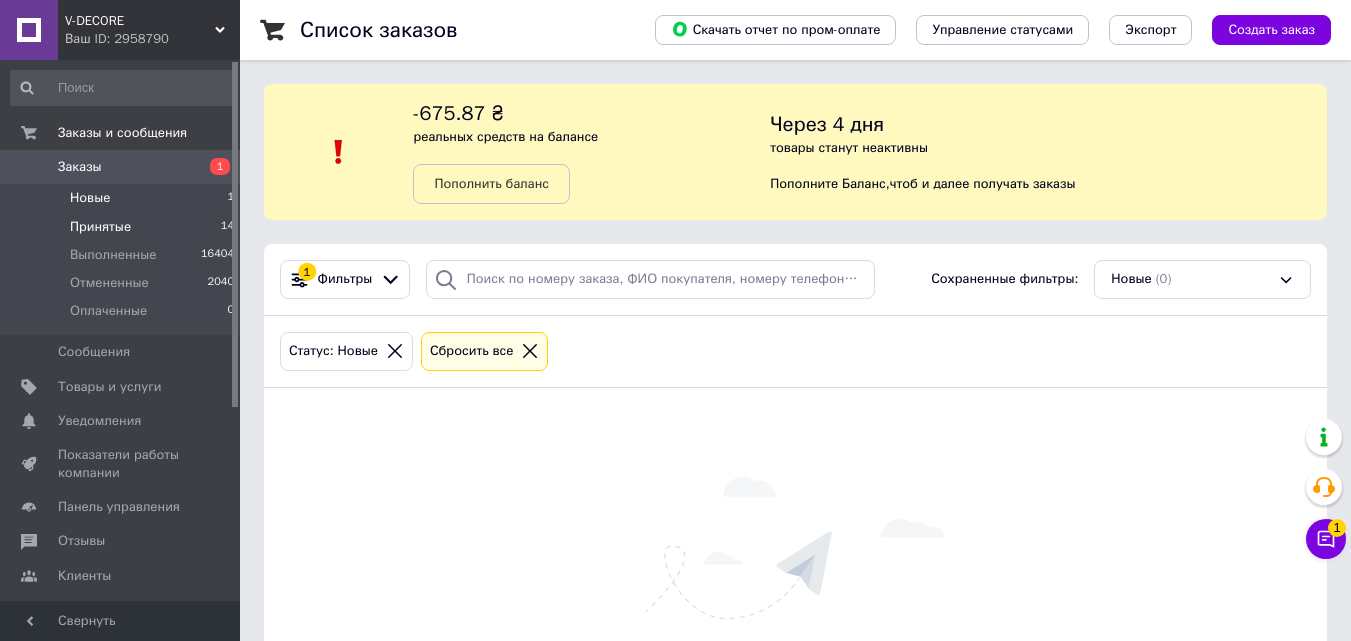 click on "Принятые 14" at bounding box center [123, 227] 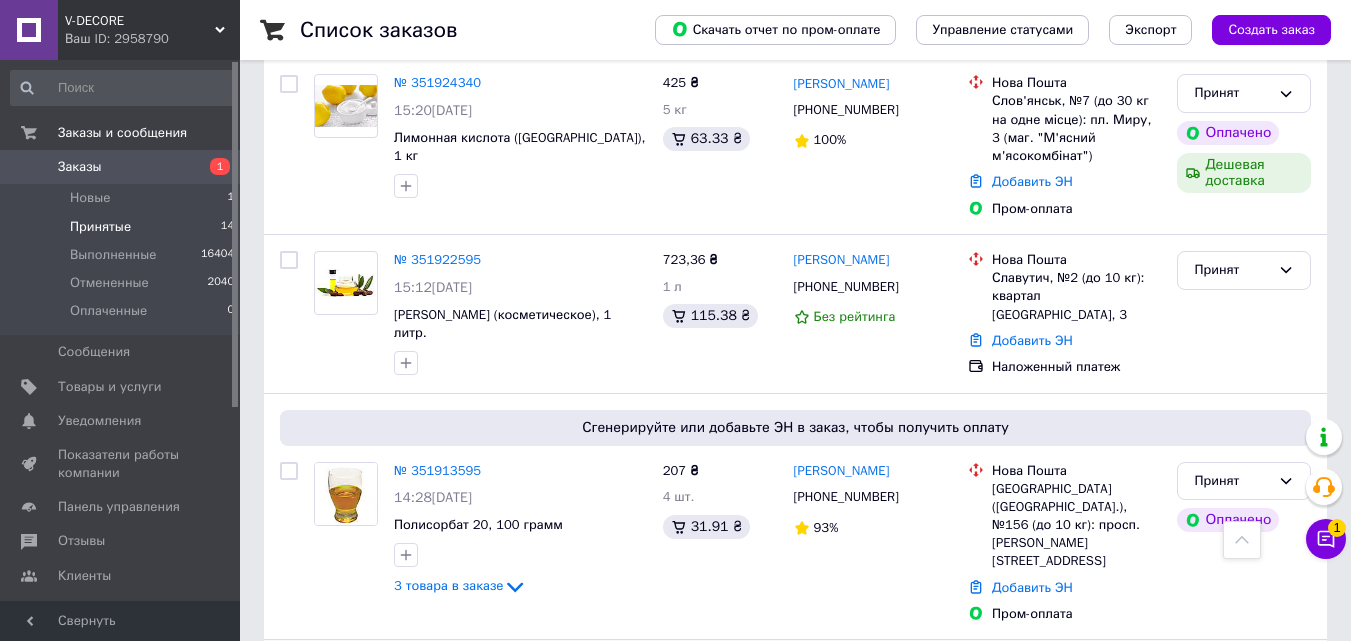 scroll, scrollTop: 2197, scrollLeft: 0, axis: vertical 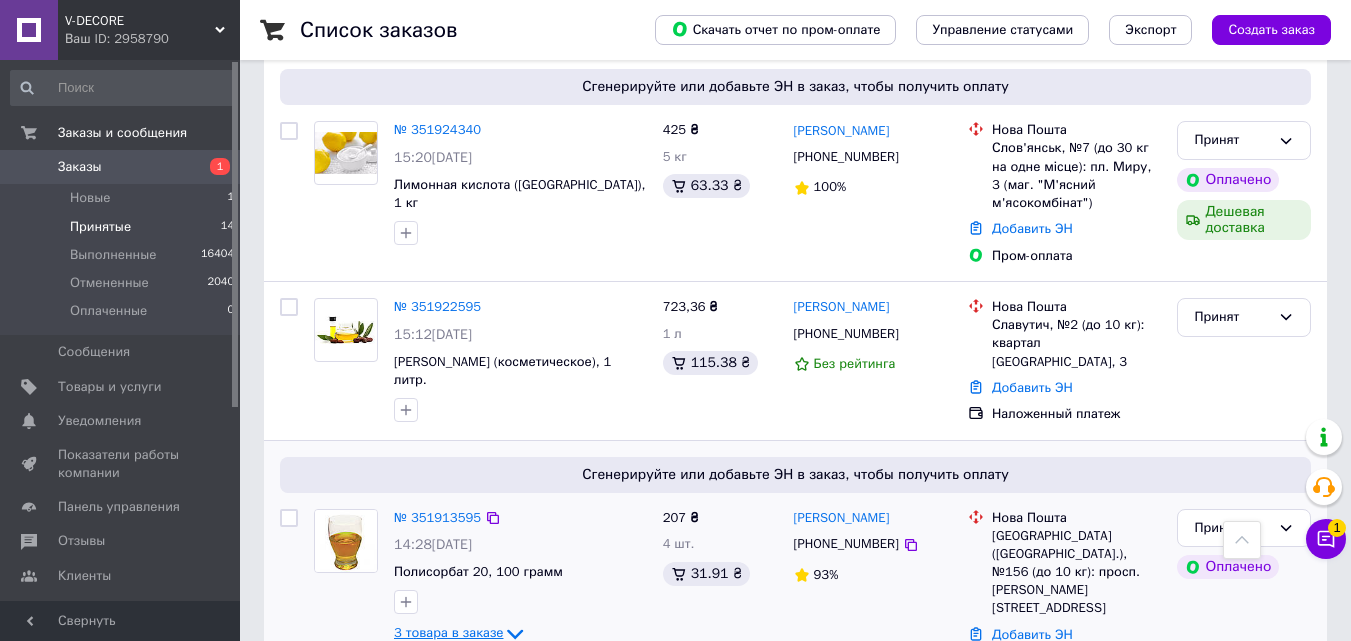 click on "3 товара в заказе" at bounding box center [448, 632] 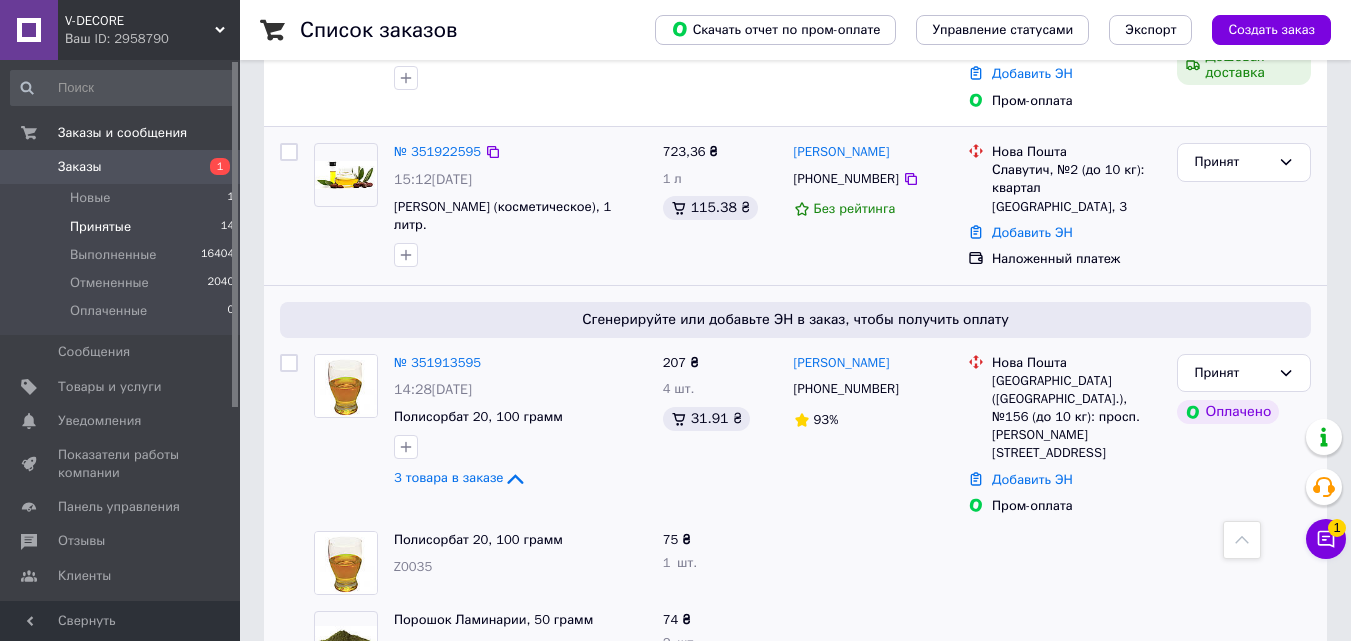 scroll, scrollTop: 2397, scrollLeft: 0, axis: vertical 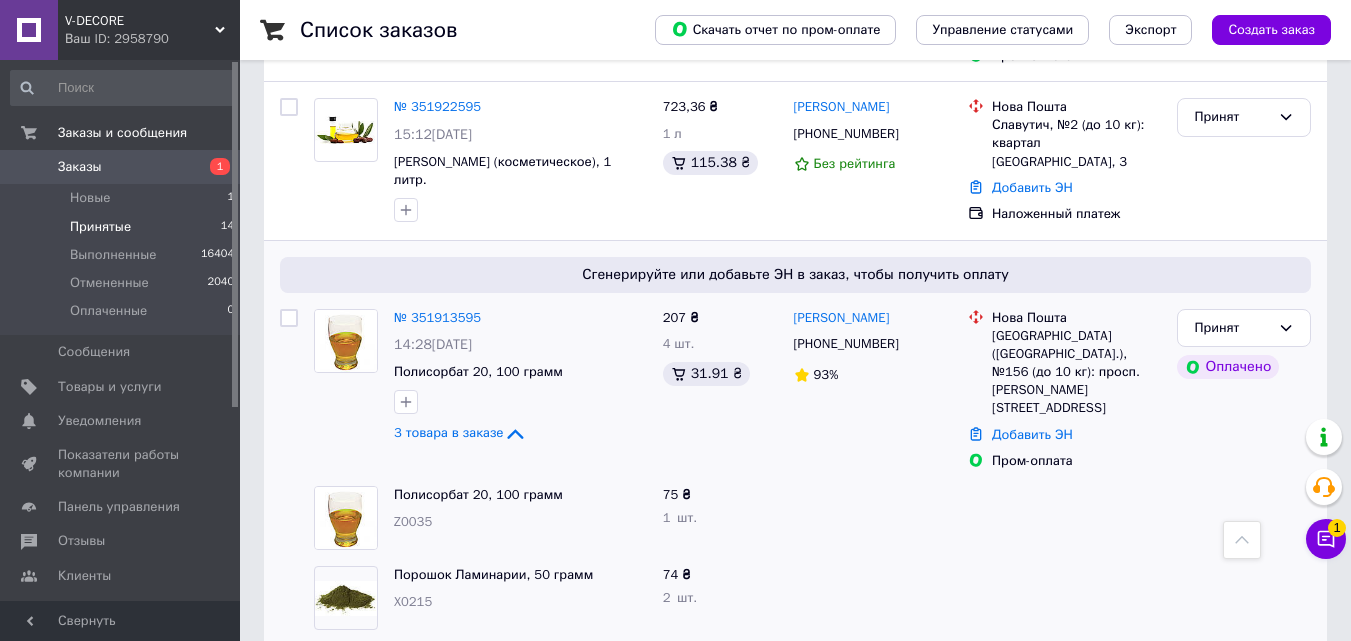 drag, startPoint x: 1032, startPoint y: 451, endPoint x: 884, endPoint y: 432, distance: 149.21461 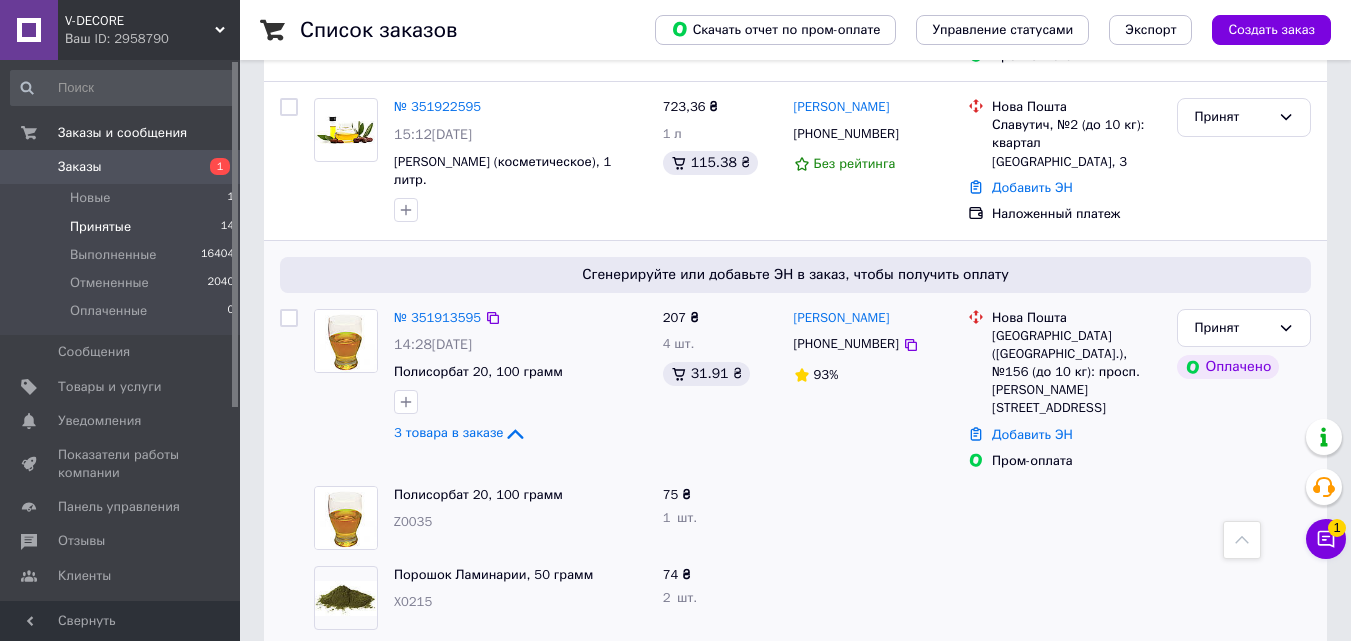 click at bounding box center [873, 518] 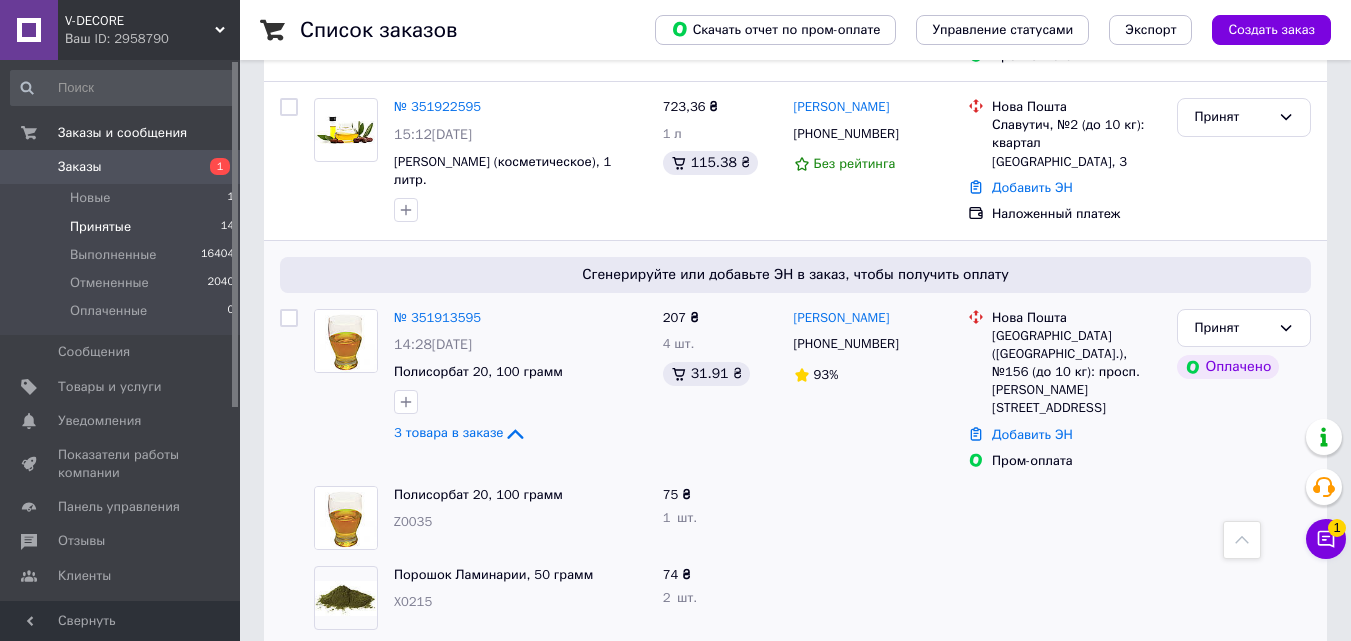 click at bounding box center (1064, 598) 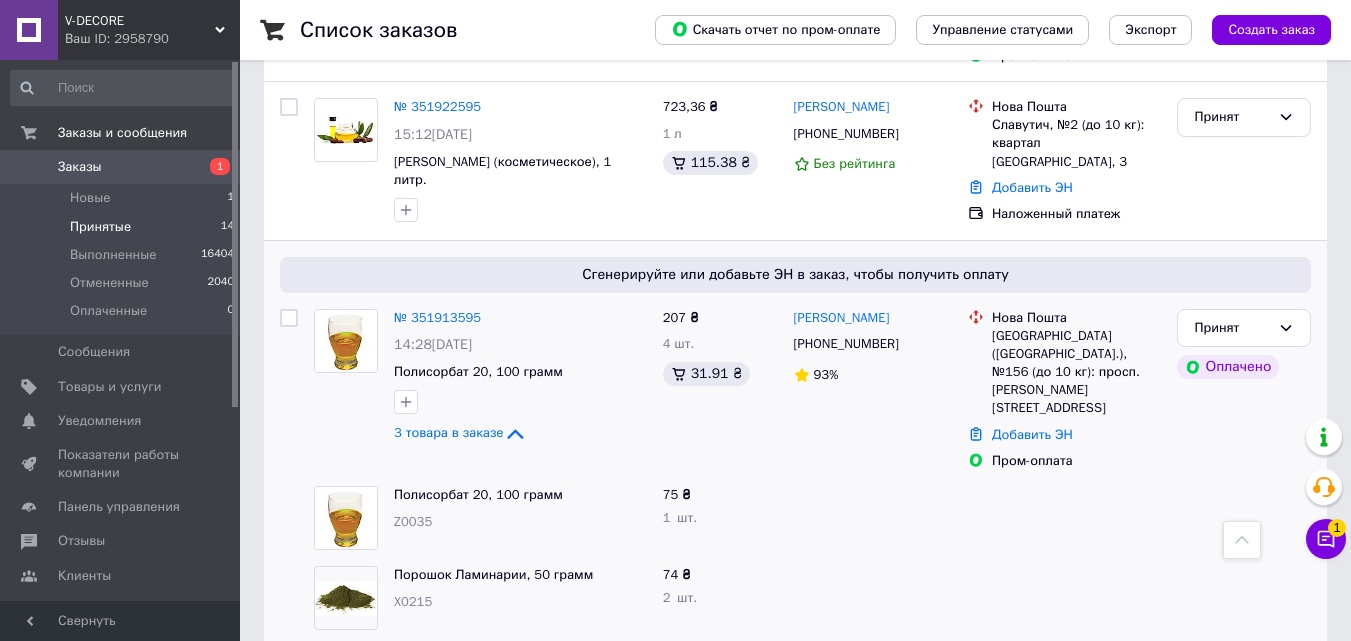 click at bounding box center (1064, 598) 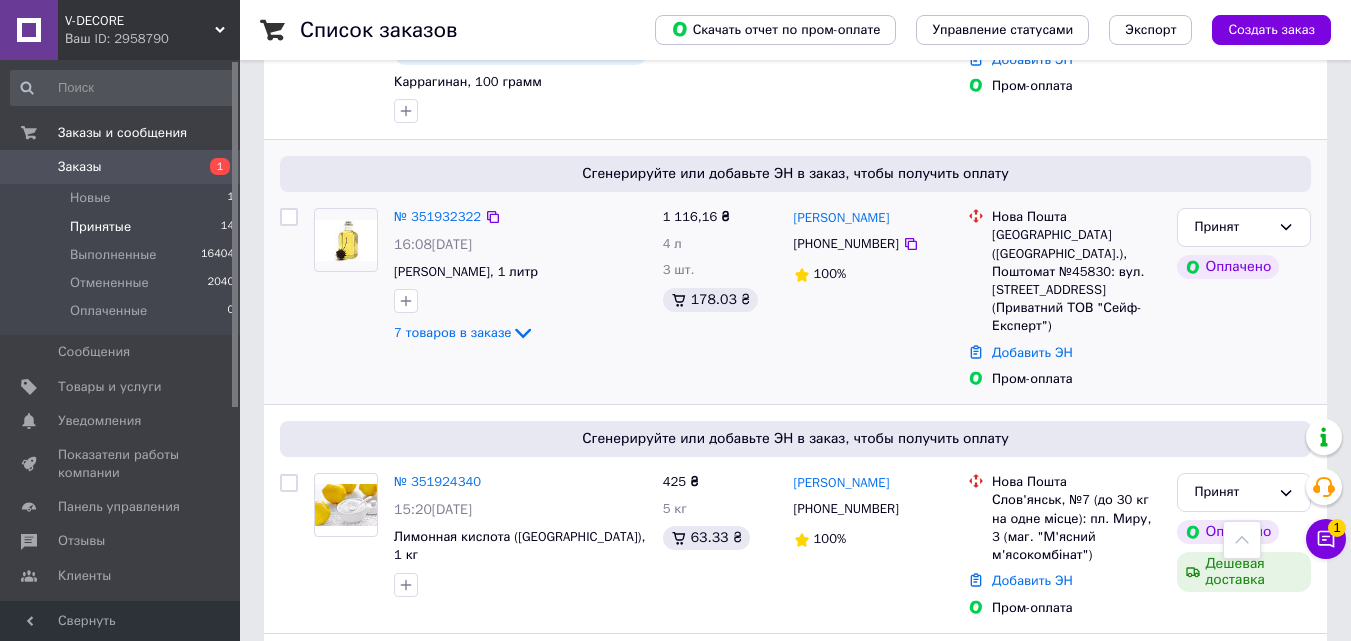 scroll, scrollTop: 1797, scrollLeft: 0, axis: vertical 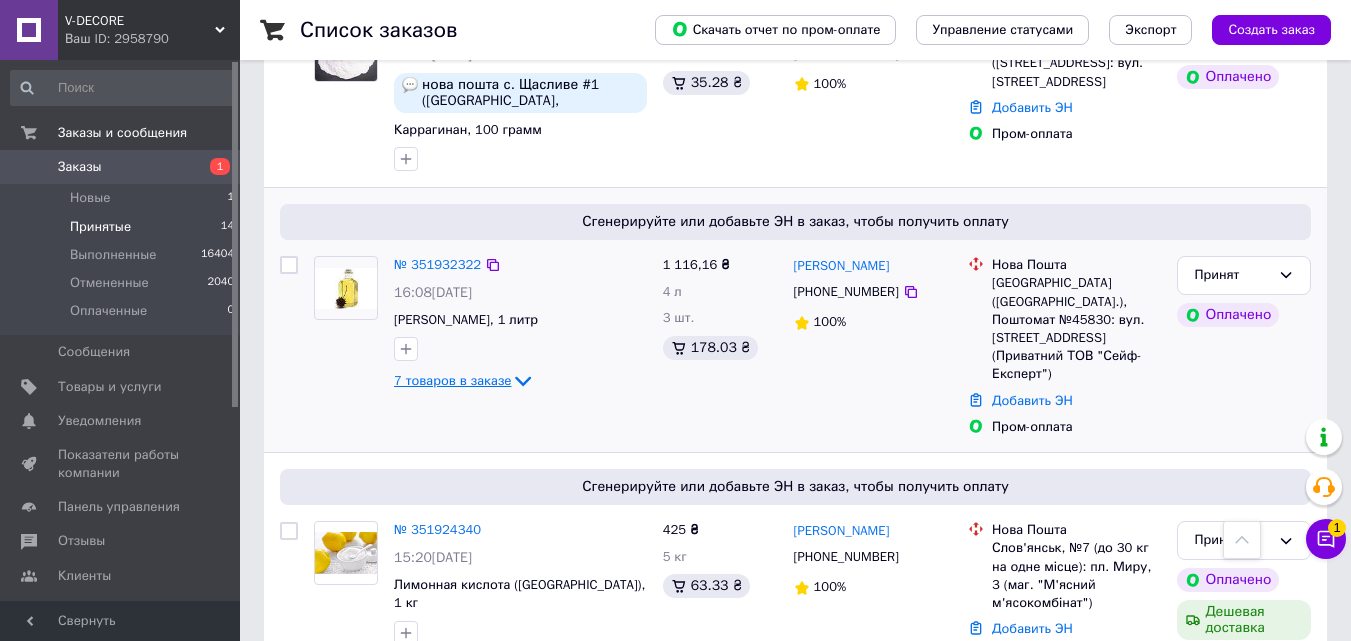 click on "7 товаров в заказе" at bounding box center (452, 380) 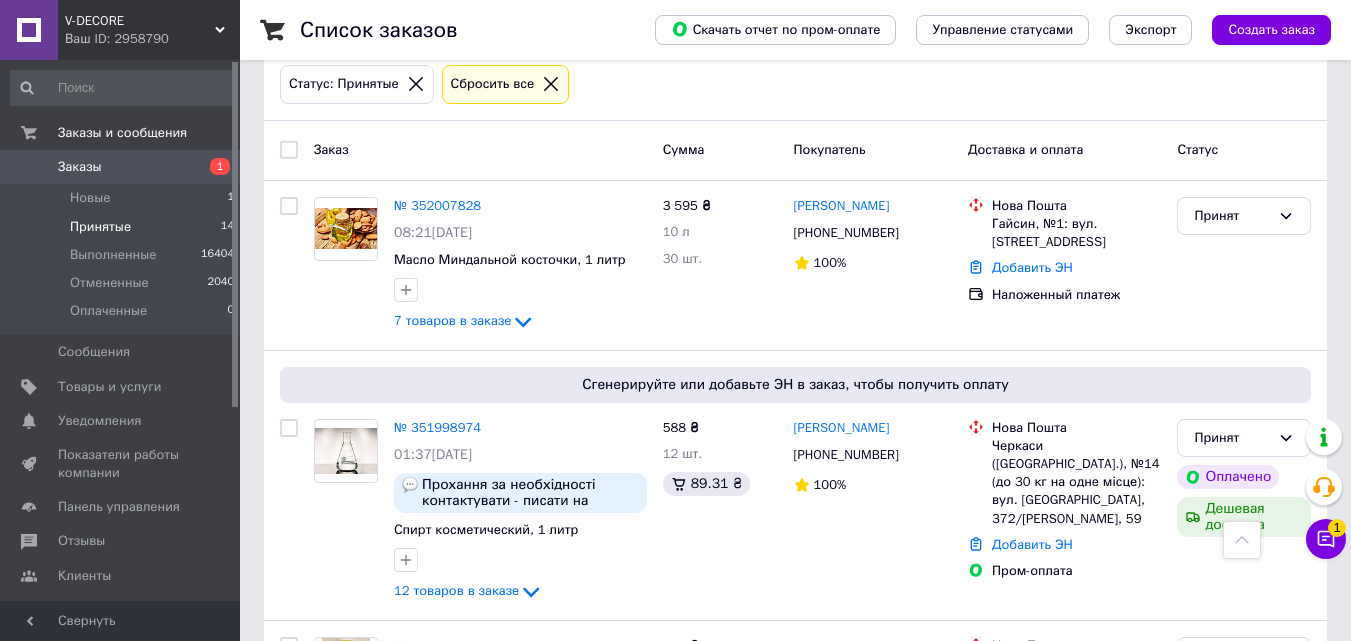 scroll, scrollTop: 197, scrollLeft: 0, axis: vertical 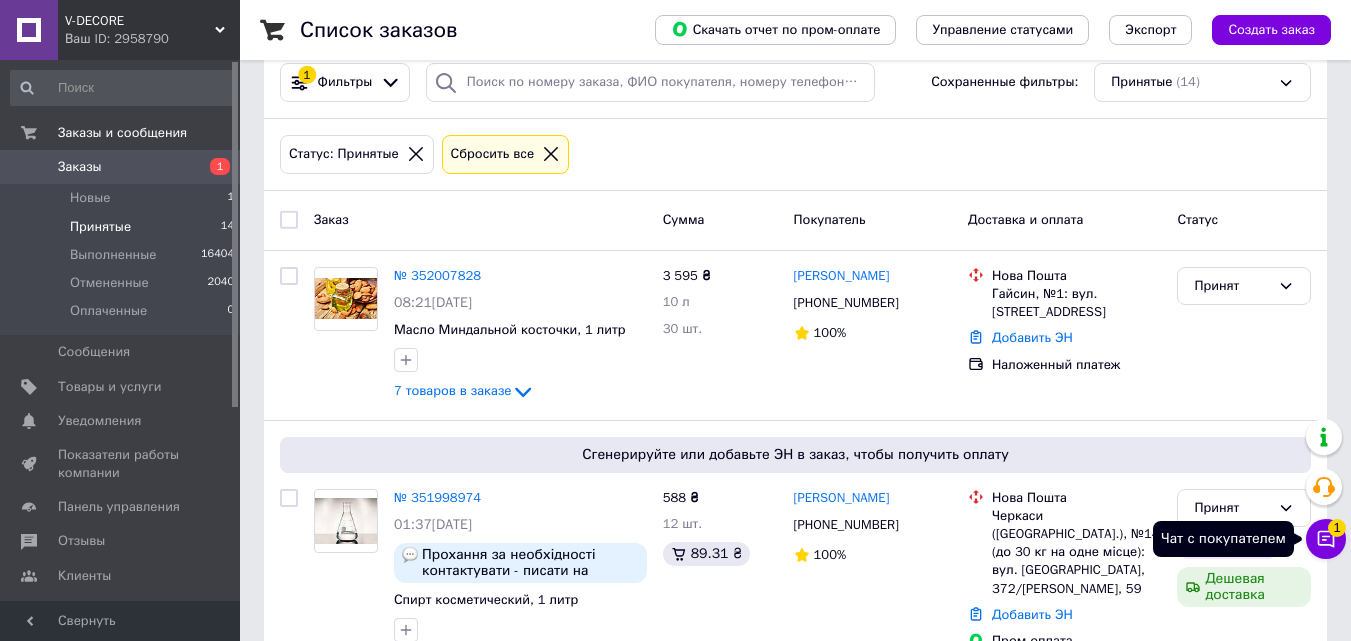 click 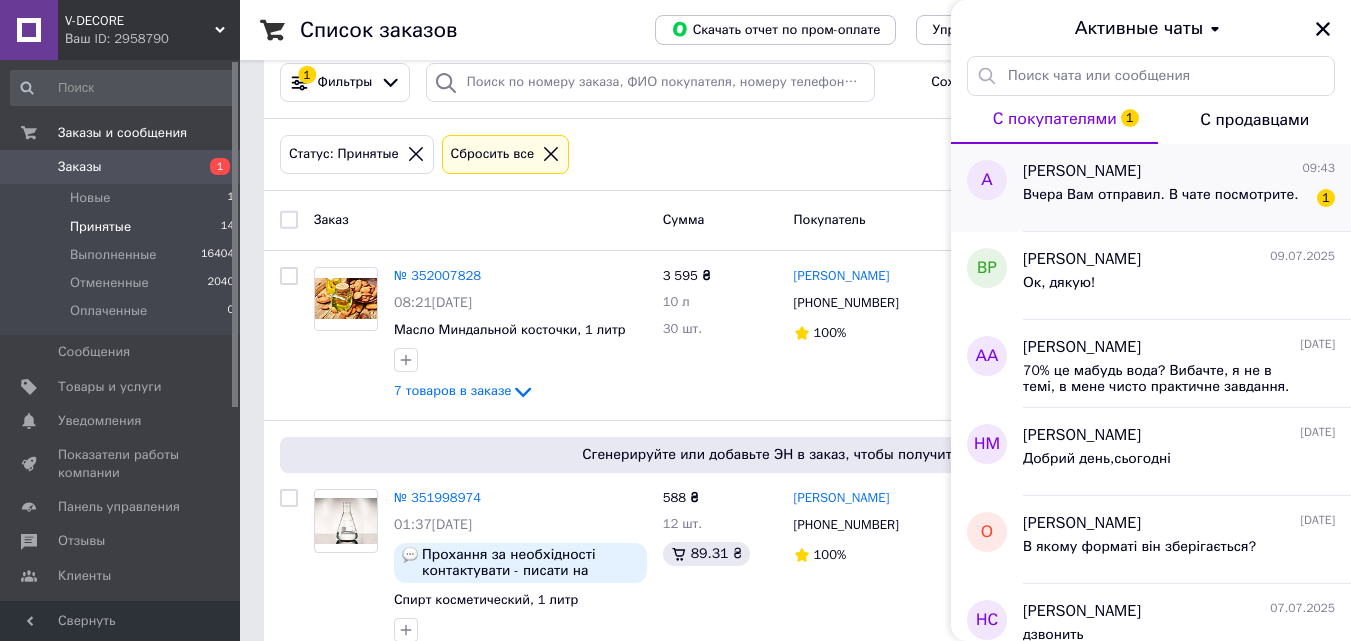 click on "Вчера Вам отправил. В чате посмотрите." at bounding box center [1160, 195] 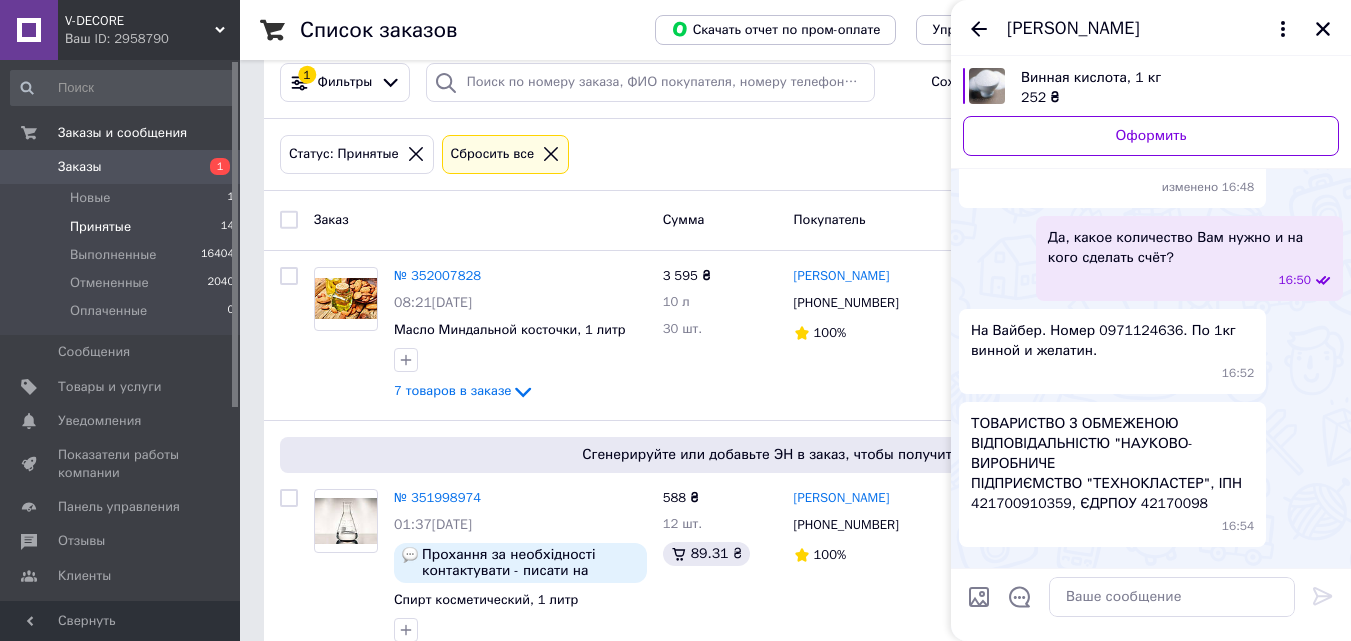scroll, scrollTop: 484, scrollLeft: 0, axis: vertical 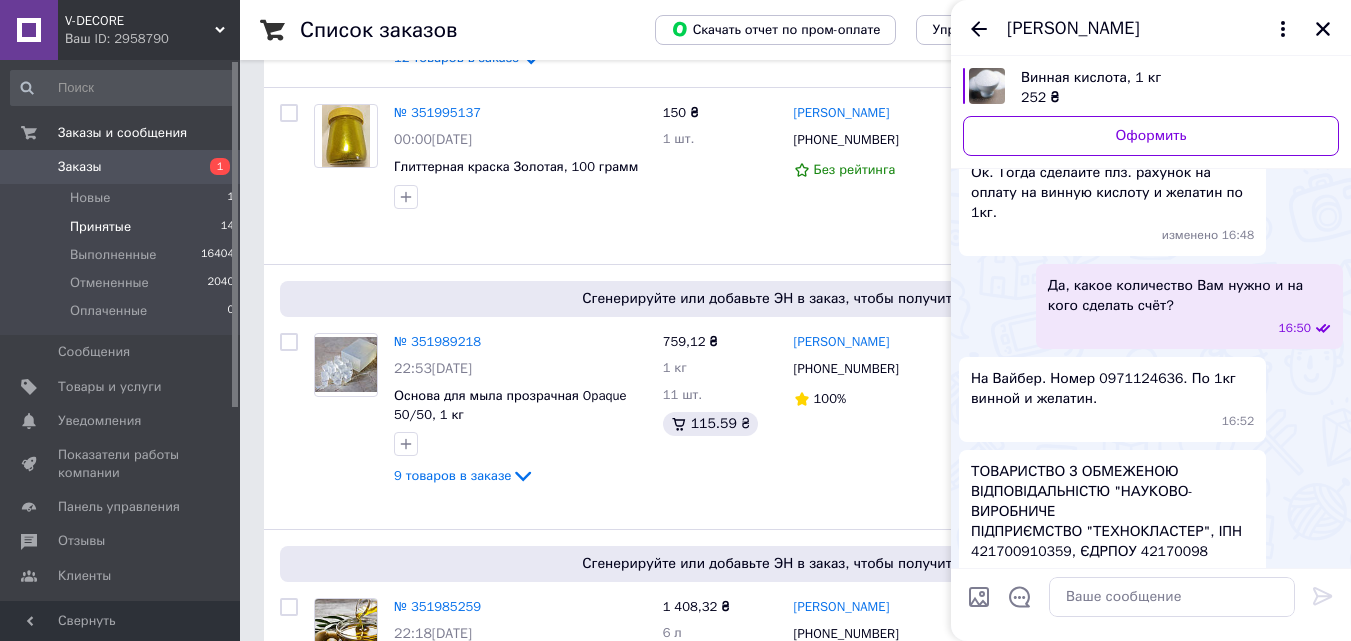 drag, startPoint x: 1330, startPoint y: 30, endPoint x: 1150, endPoint y: 237, distance: 274.31552 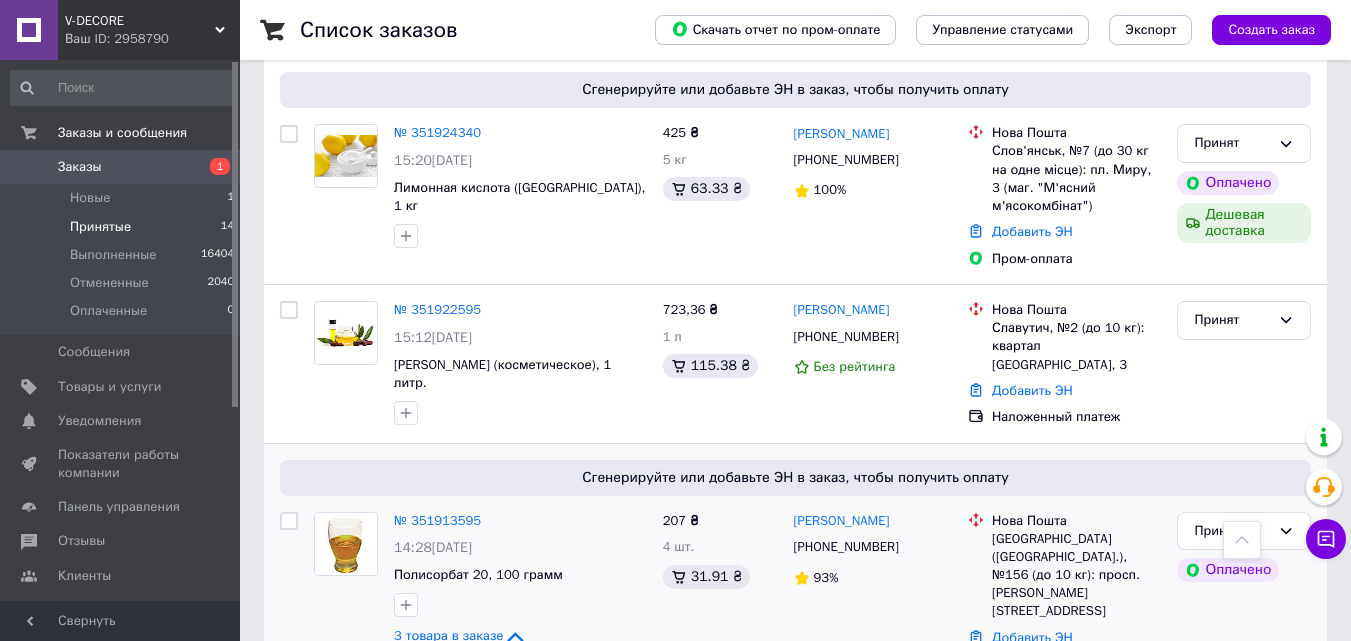 scroll, scrollTop: 2800, scrollLeft: 0, axis: vertical 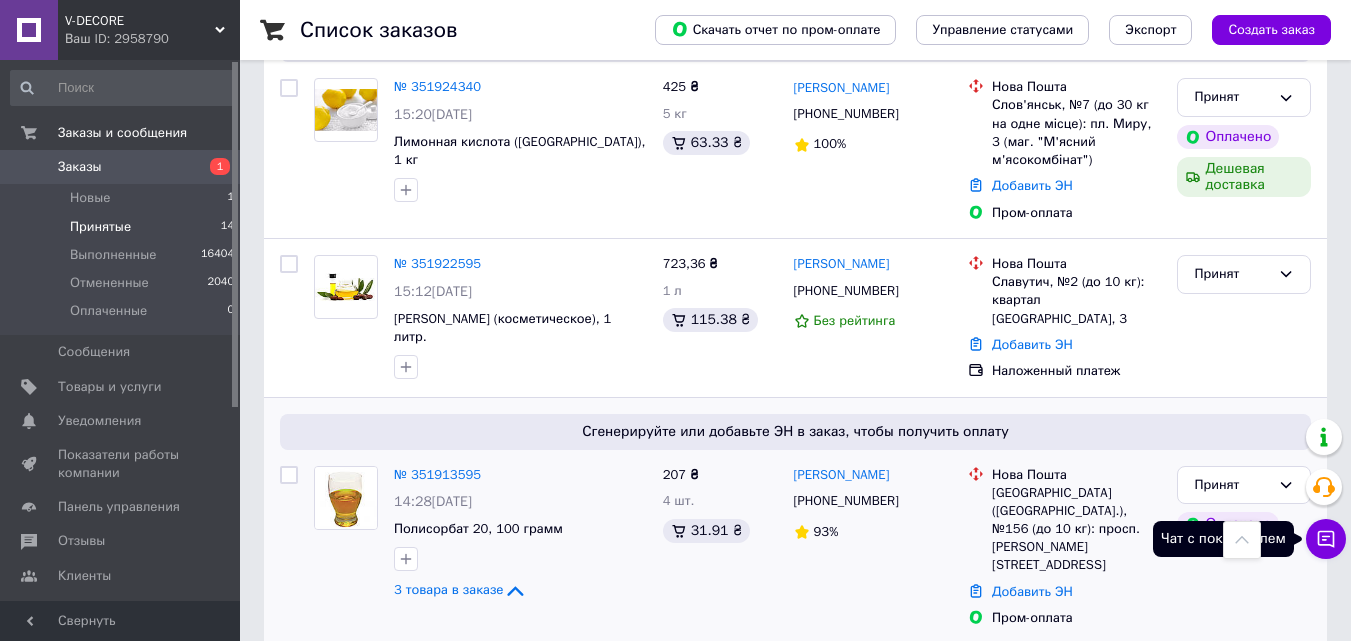 click 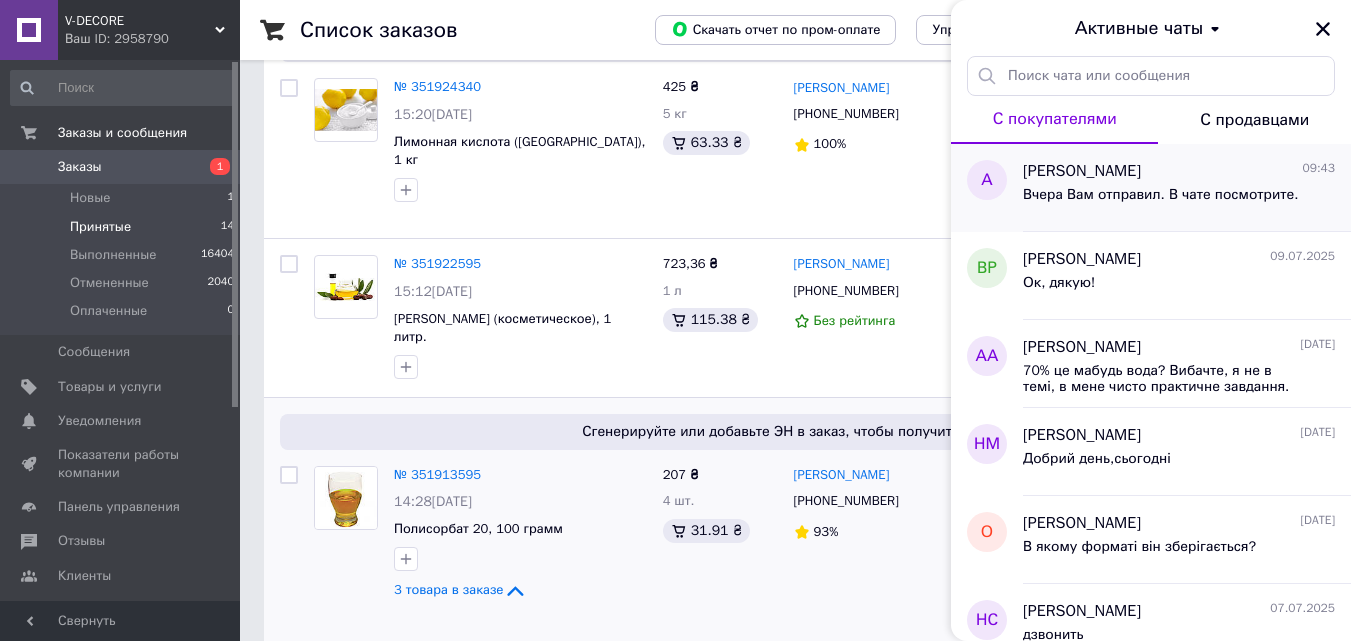 click on "Вчера Вам отправил. В чате посмотрите." at bounding box center [1160, 201] 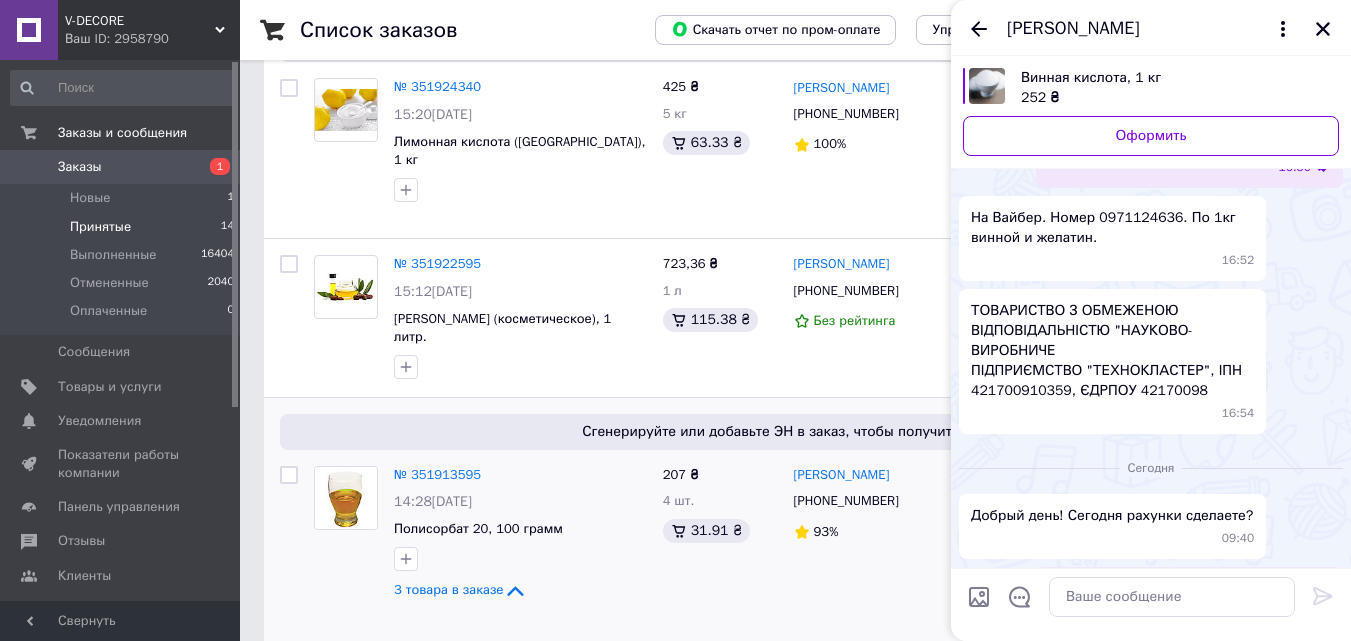 scroll, scrollTop: 444, scrollLeft: 0, axis: vertical 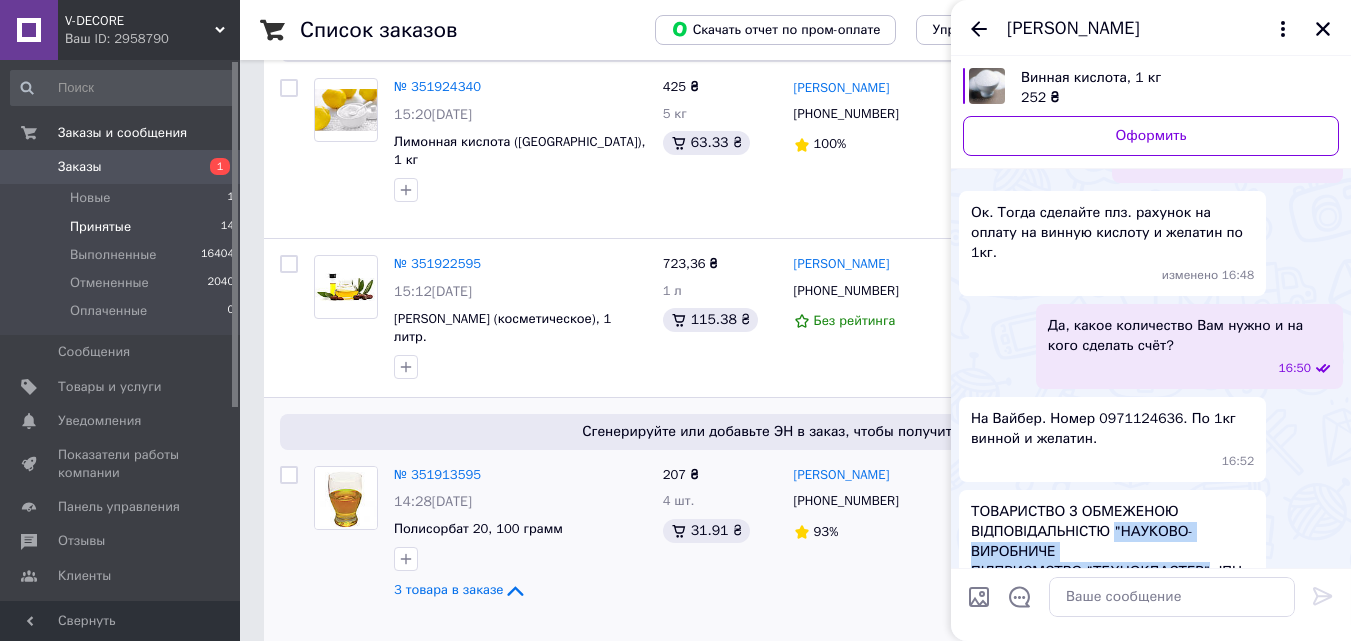drag, startPoint x: 1109, startPoint y: 490, endPoint x: 1194, endPoint y: 531, distance: 94.371605 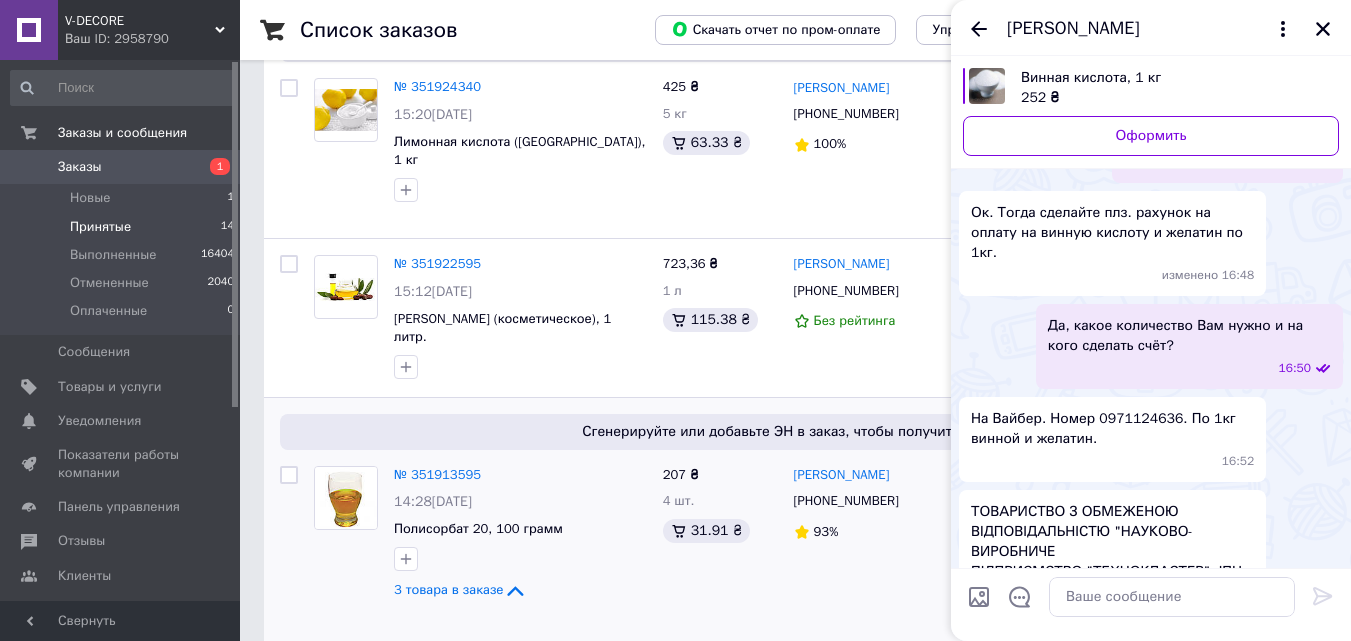 click on "ТОВАРИСТВО З ОБМЕЖЕНОЮ ВІДПОВІДАЛЬНІСТЮ "НАУКОВО-ВИРОБНИЧЕ ПІДПРИЄМСТВО "ТЕХНОКЛАСТЕР", ІПН 421700910359, ЄДРПОУ 42170098" at bounding box center (1112, 552) 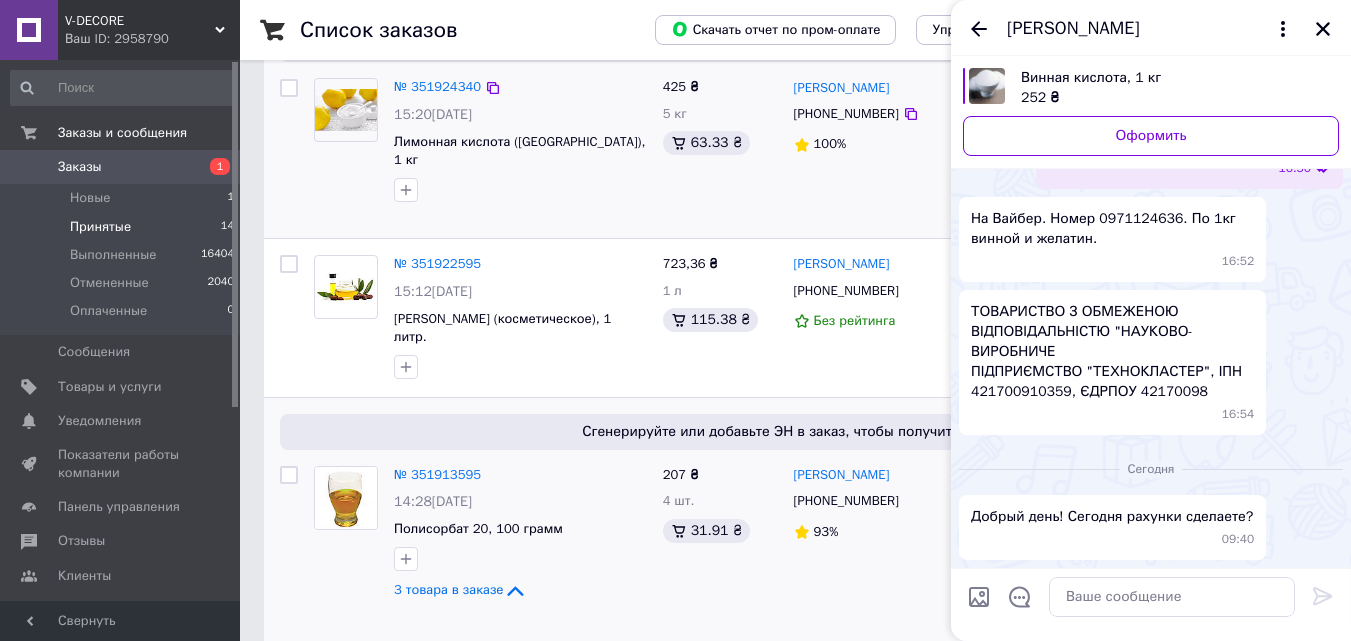 click on "425 ₴ 5 кг 63.33 ₴" at bounding box center [720, 150] 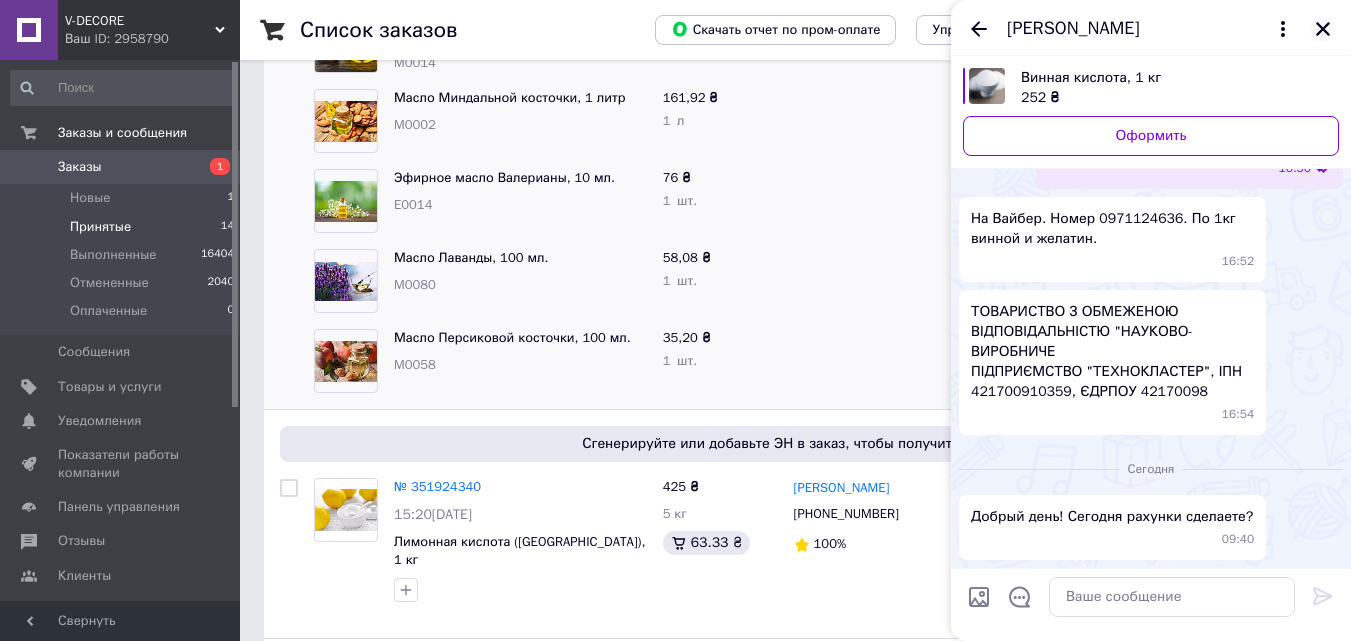 click 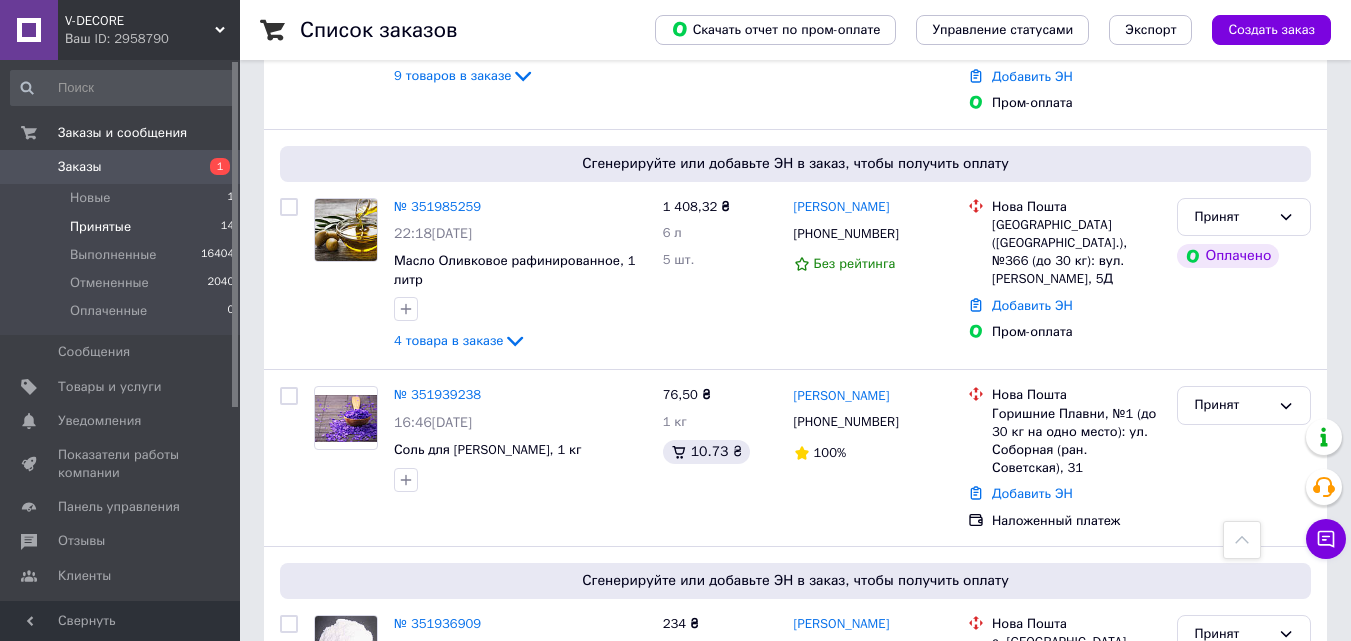 scroll, scrollTop: 1000, scrollLeft: 0, axis: vertical 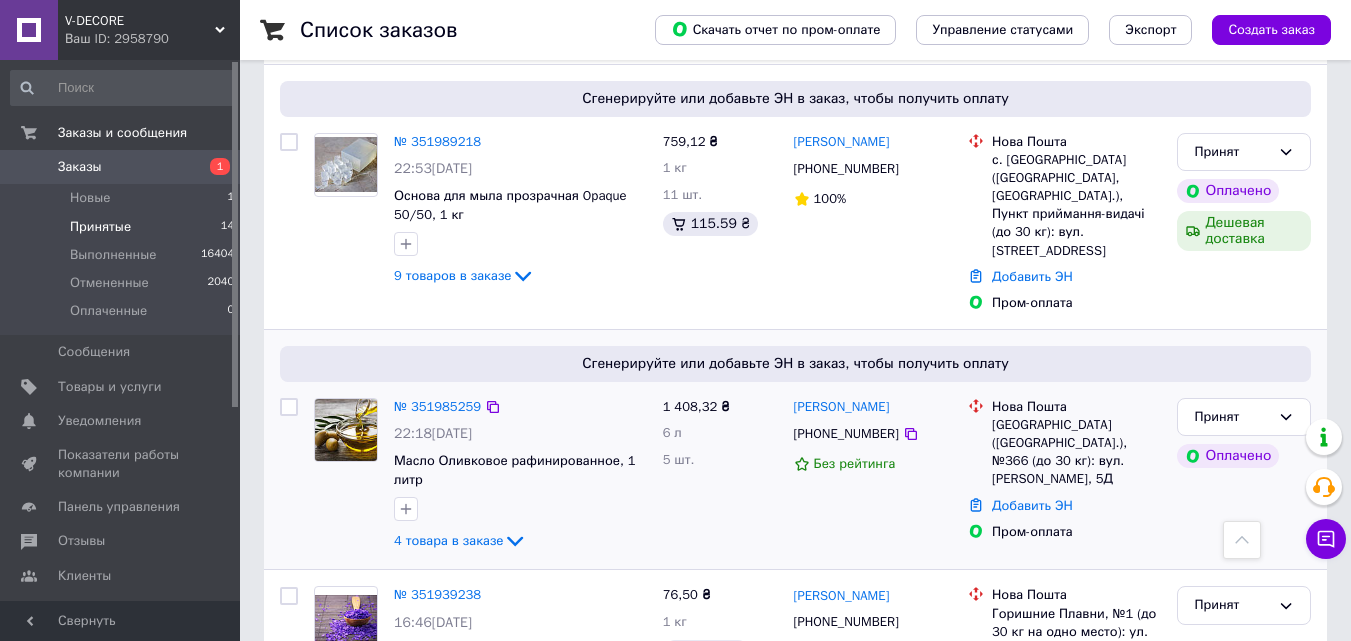 click on "4 товара в заказе" 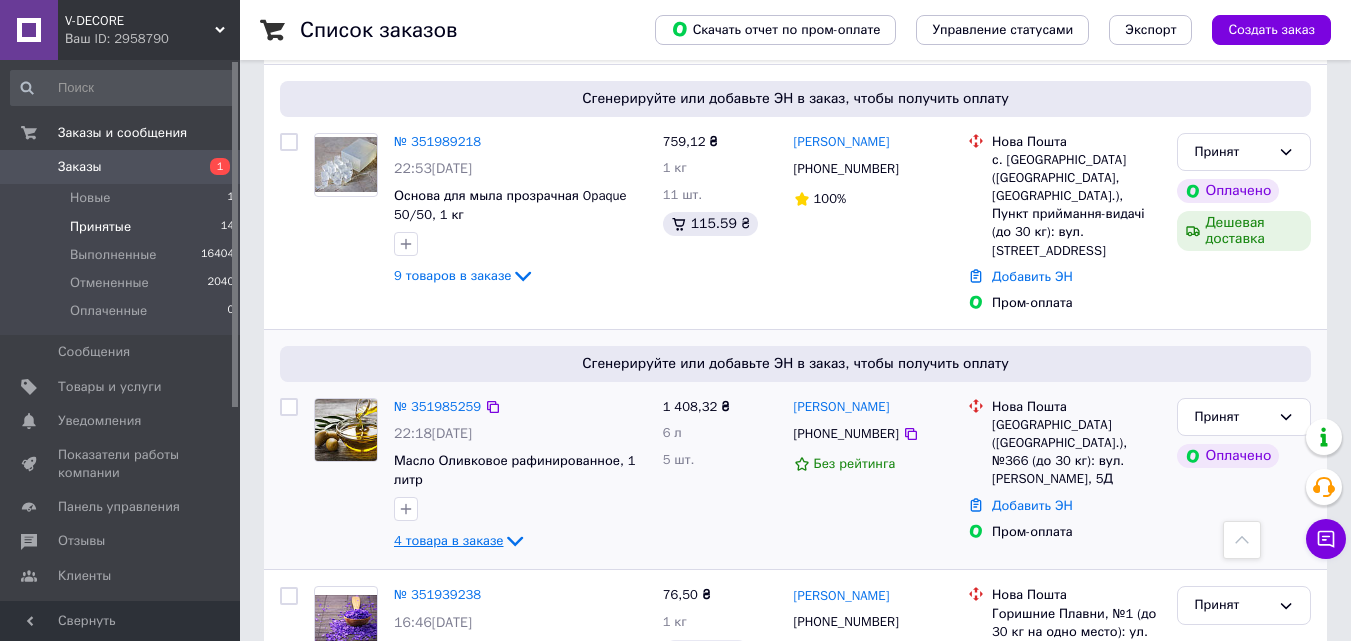 click on "4 товара в заказе" at bounding box center [448, 540] 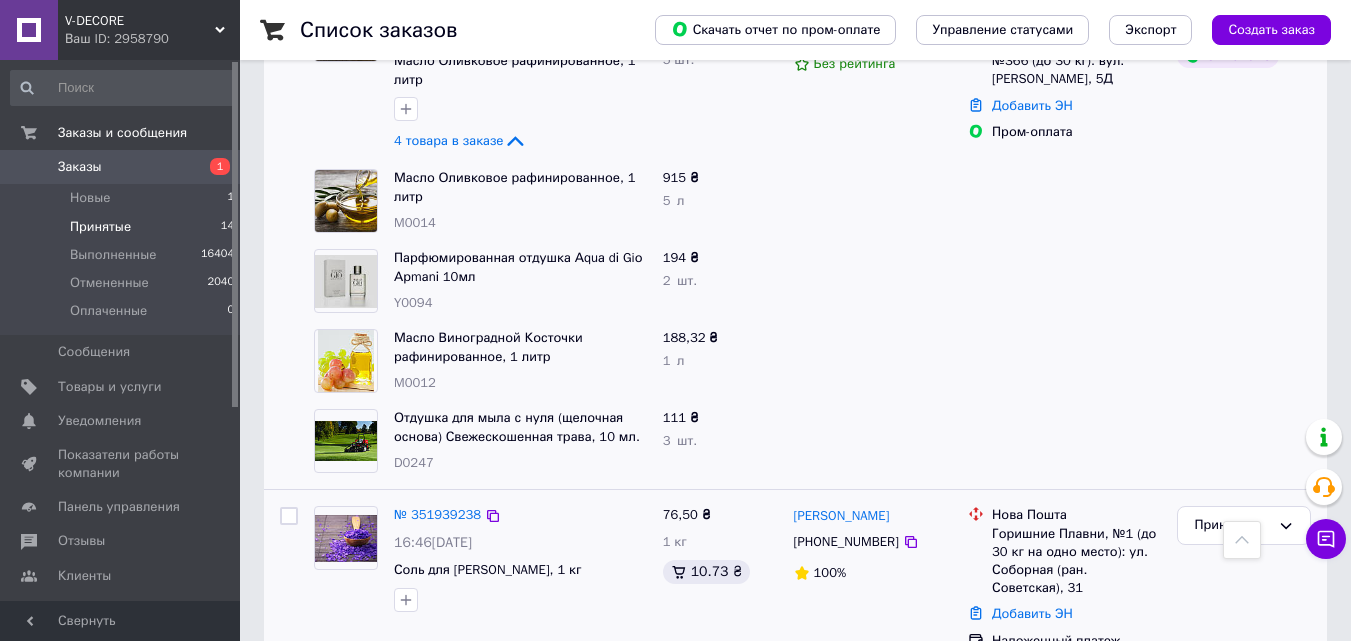 scroll, scrollTop: 1200, scrollLeft: 0, axis: vertical 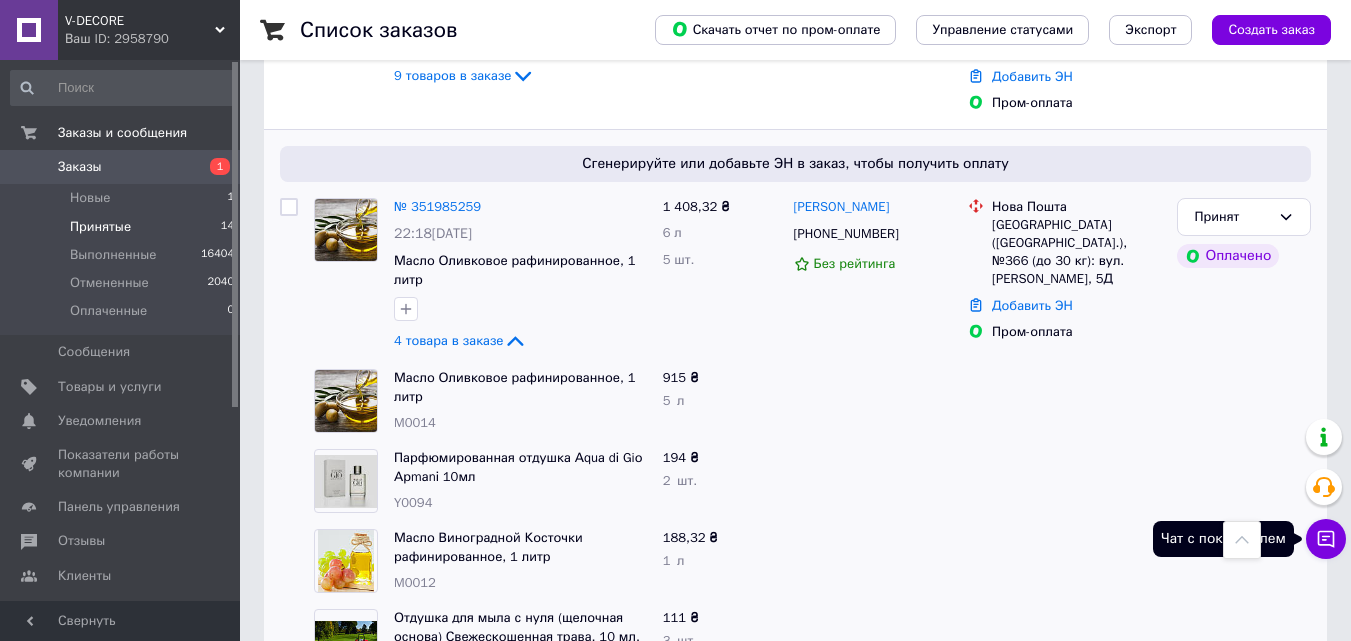 click 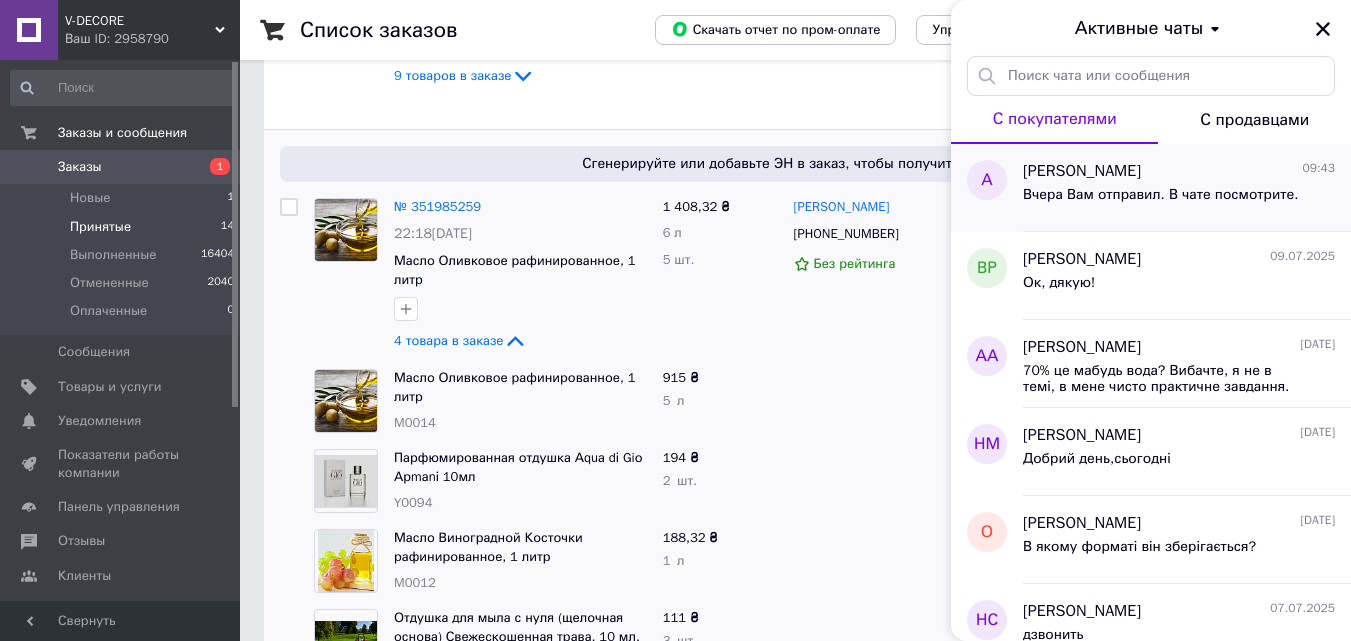 click on "Вчера Вам отправил. В чате посмотрите." at bounding box center [1160, 201] 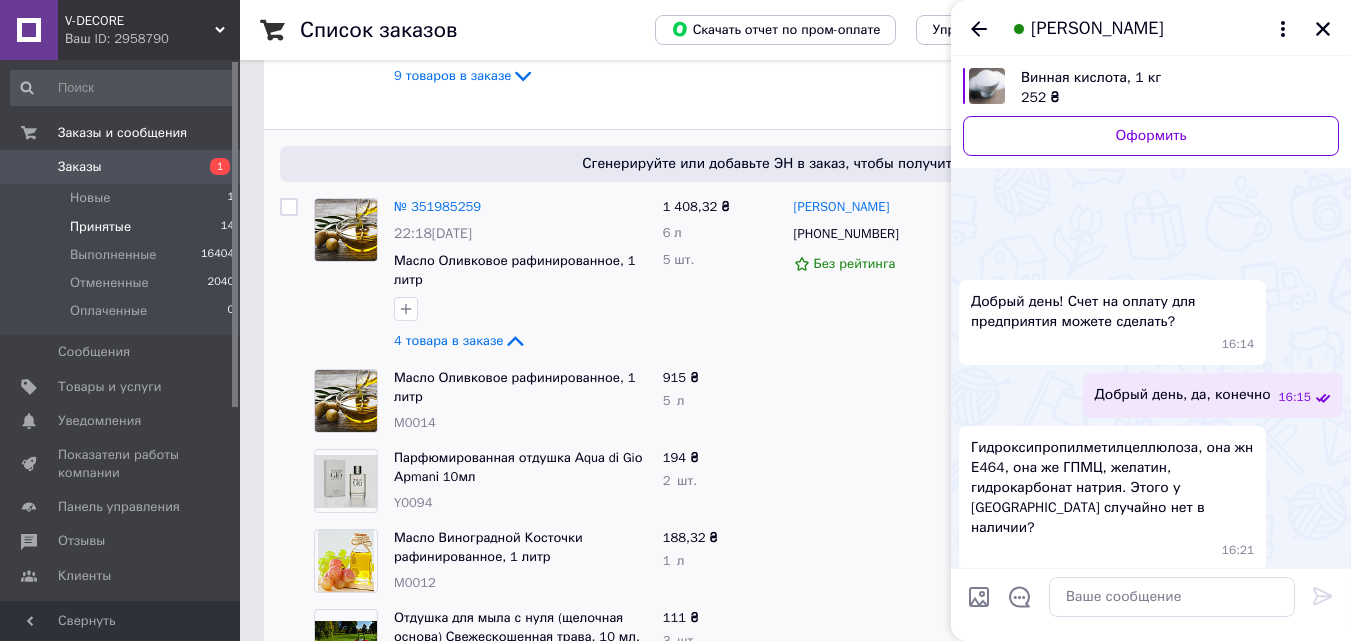 scroll, scrollTop: 895, scrollLeft: 0, axis: vertical 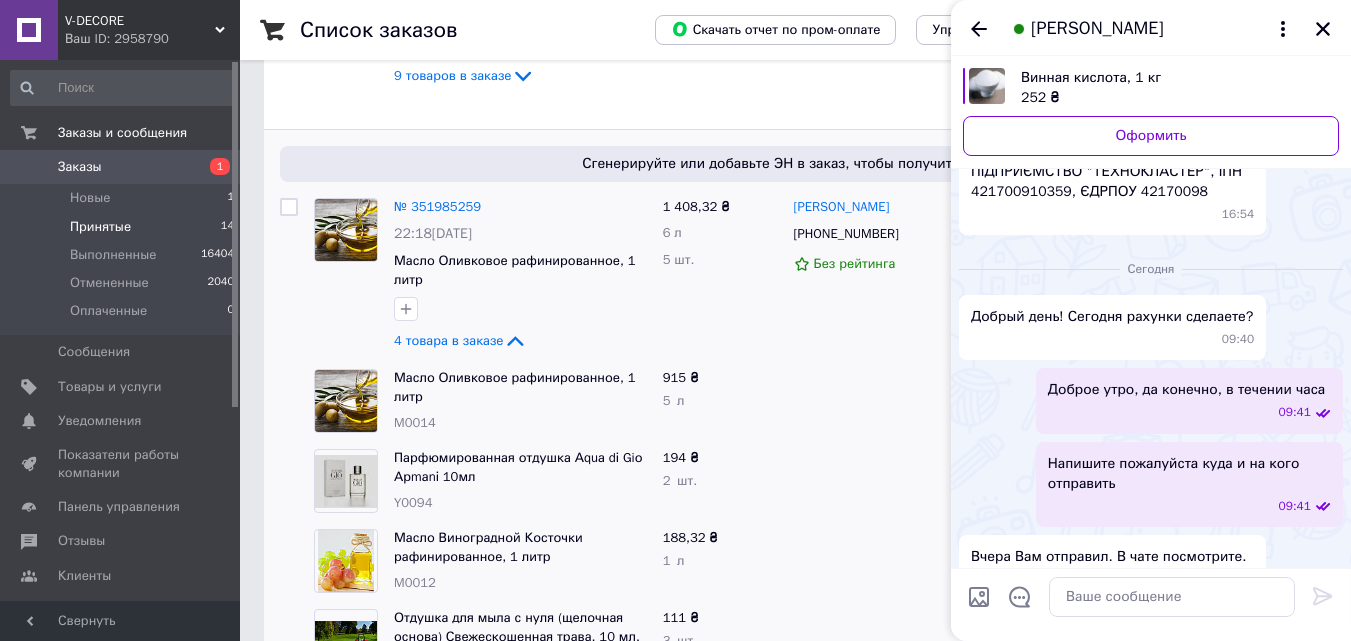 click at bounding box center [979, 597] 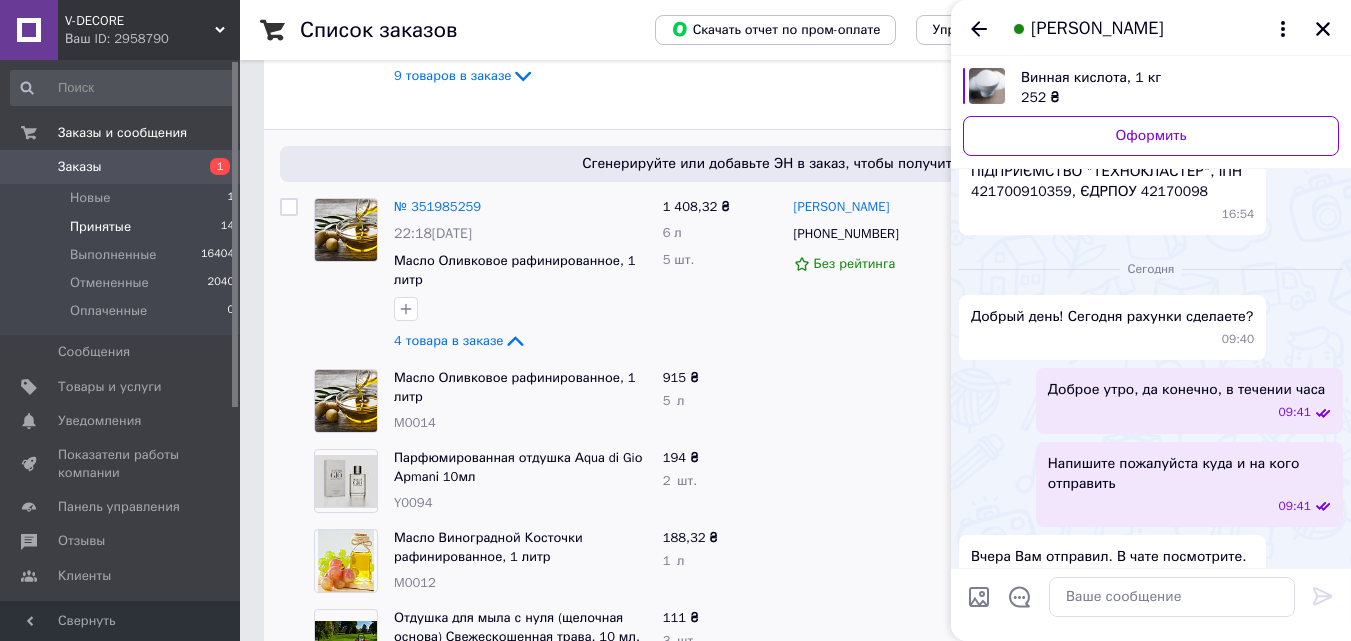 click at bounding box center [979, 597] 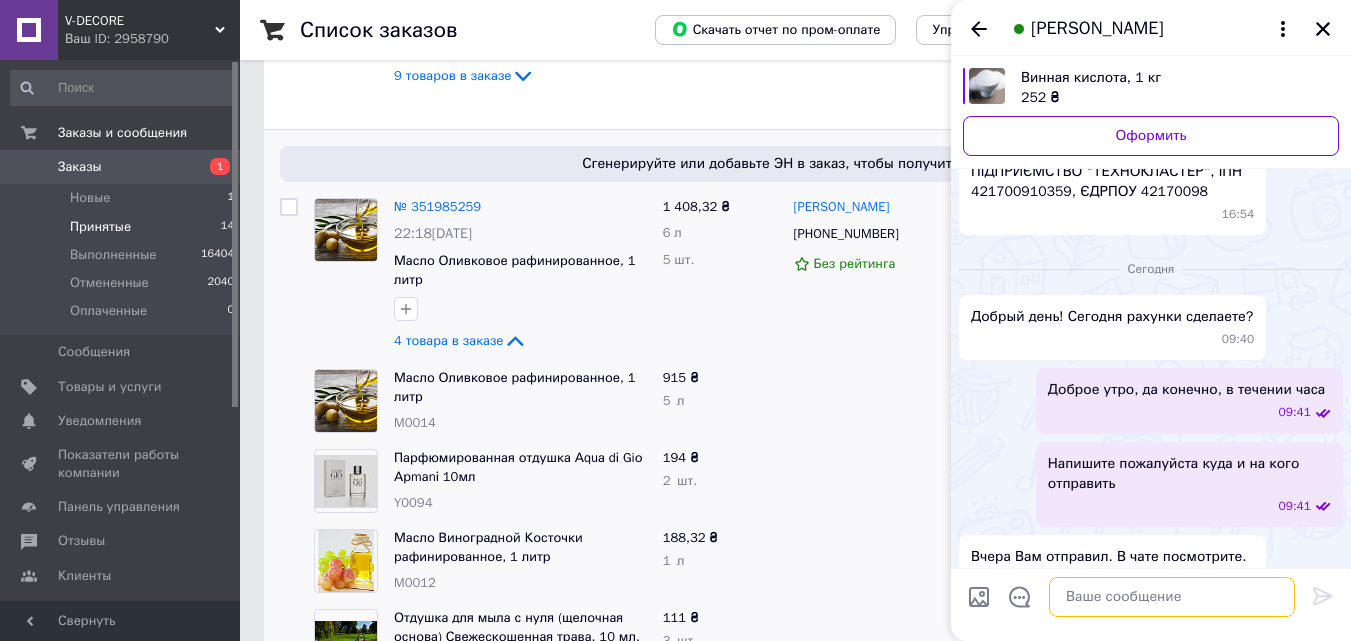 click at bounding box center (1172, 597) 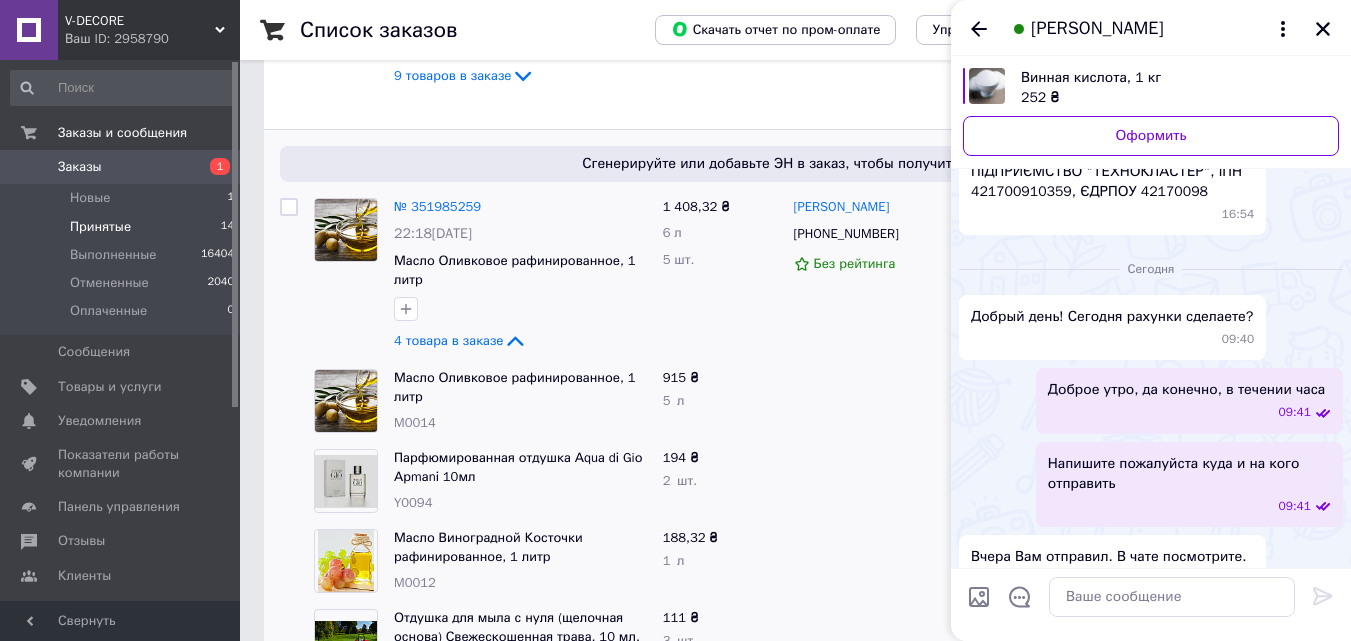 click at bounding box center (979, 597) 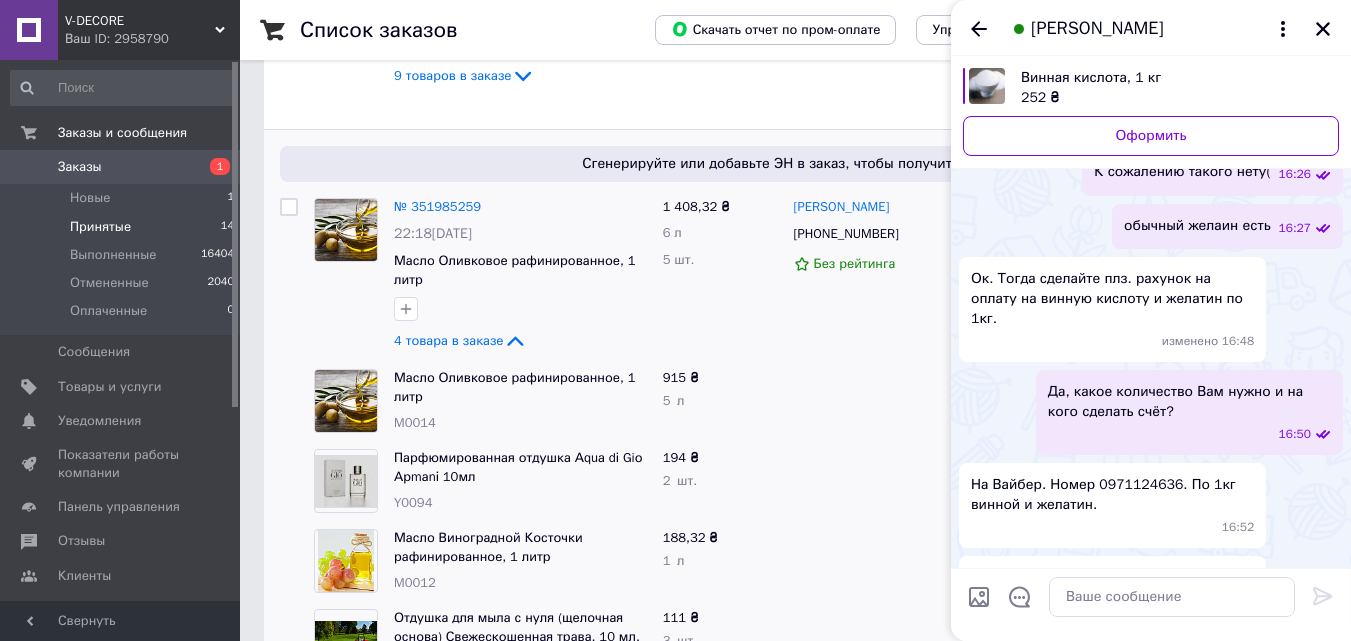 scroll, scrollTop: 400, scrollLeft: 0, axis: vertical 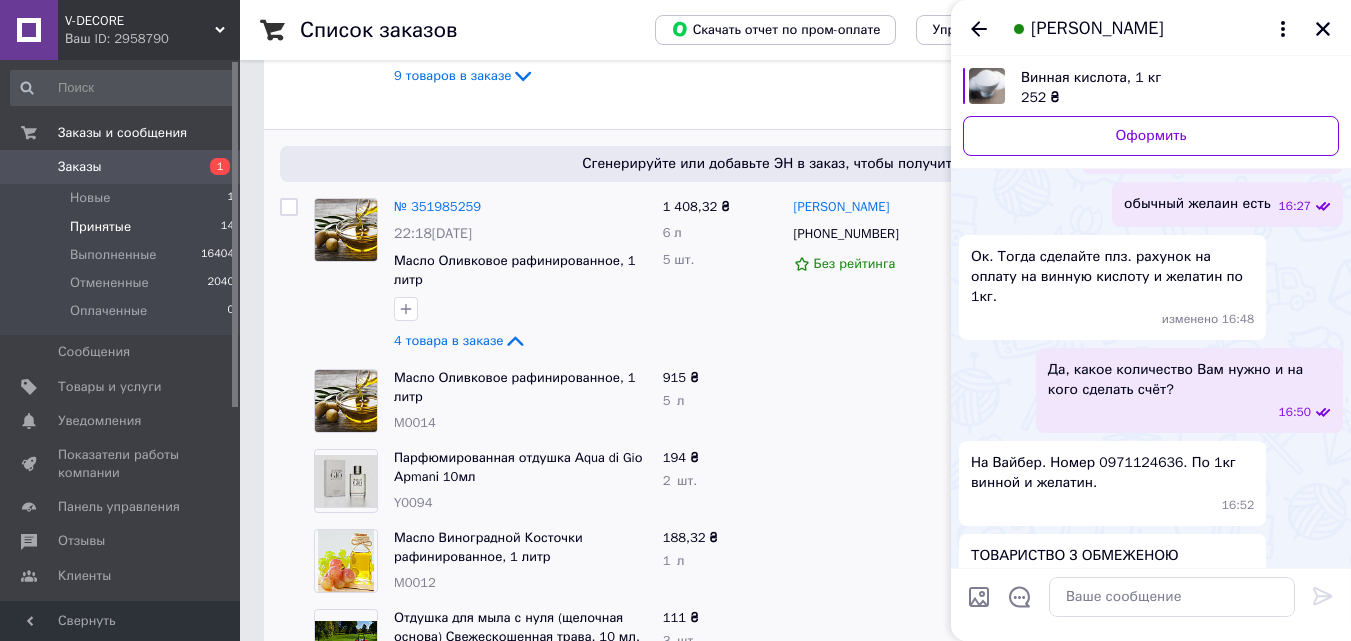 click on "На Вайбер. Номер 0971124636. По 1кг винной и желатин." at bounding box center (1112, 473) 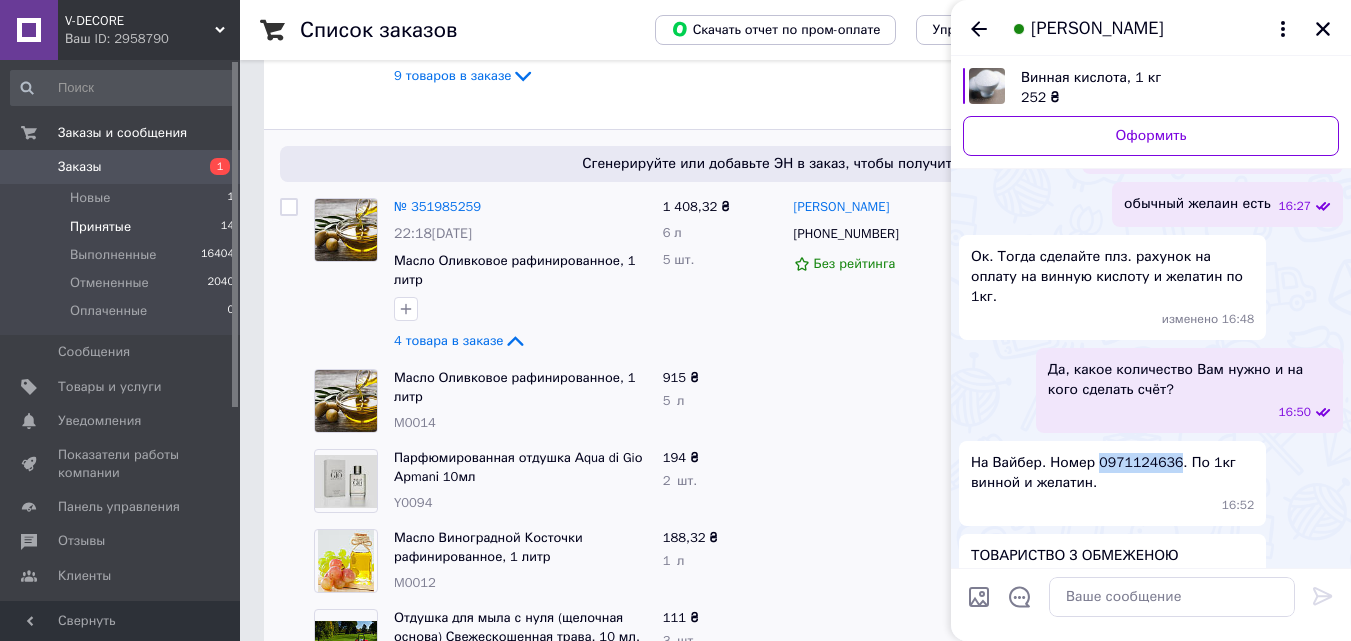click on "На Вайбер. Номер 0971124636. По 1кг винной и желатин." at bounding box center (1112, 473) 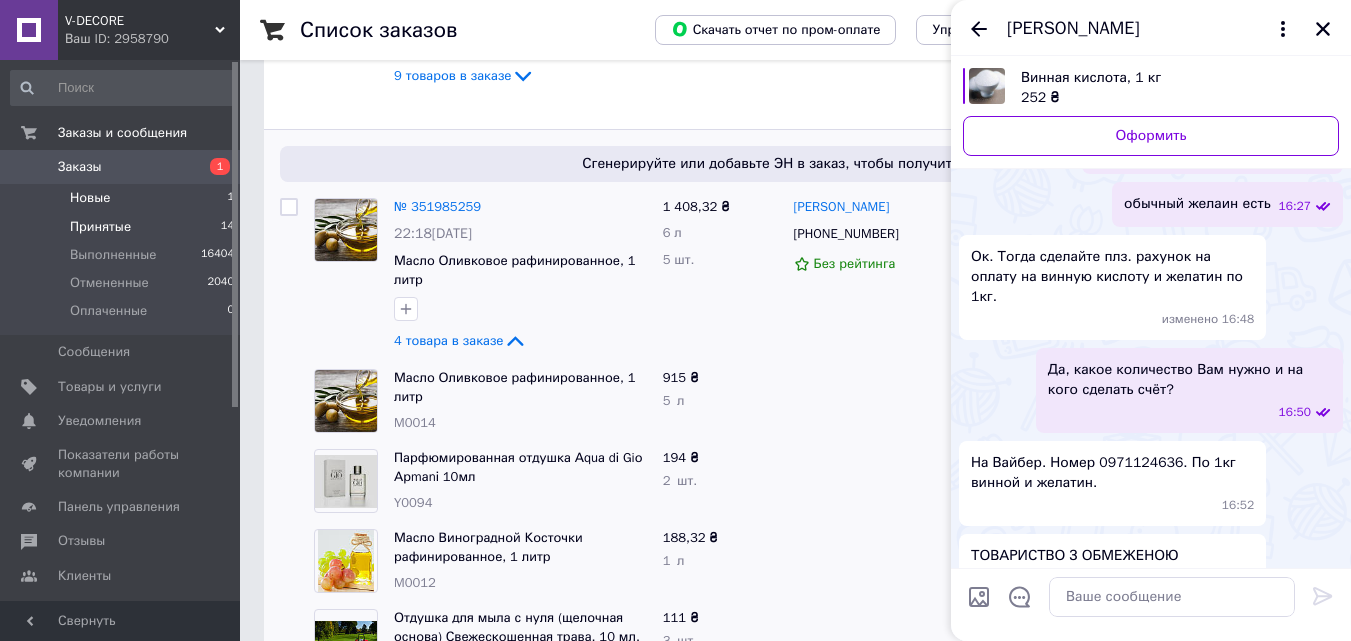 click on "Новые 1" at bounding box center [123, 198] 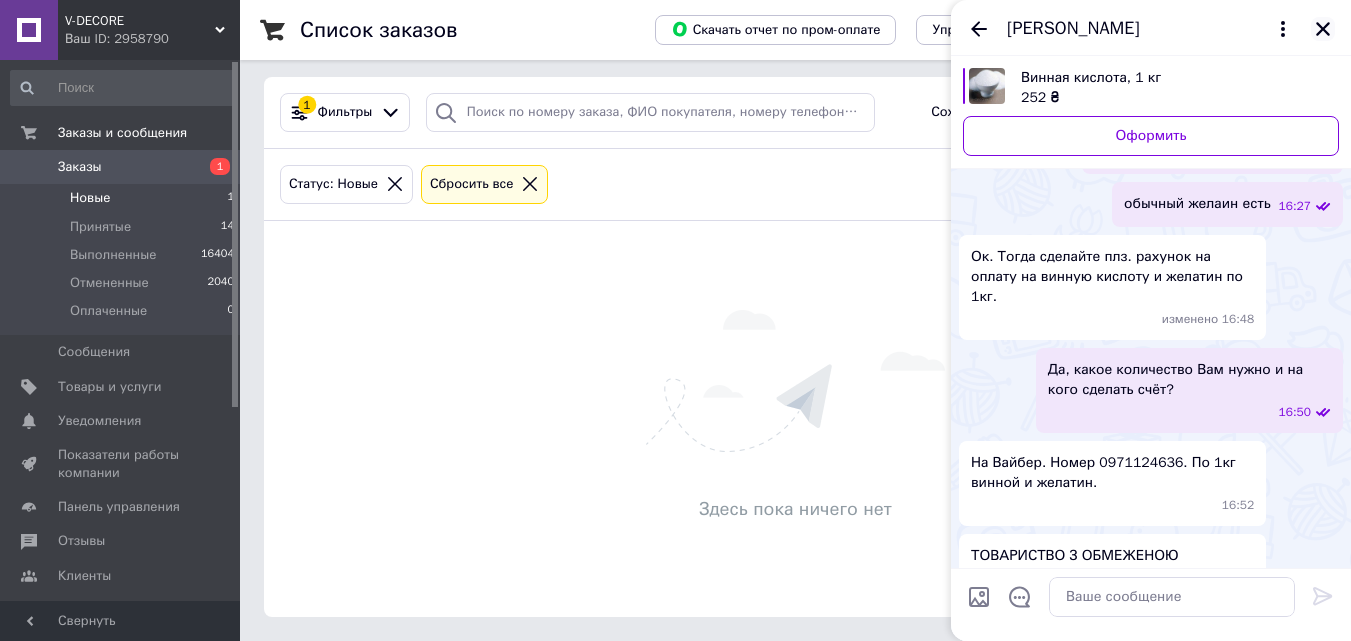 scroll, scrollTop: 0, scrollLeft: 0, axis: both 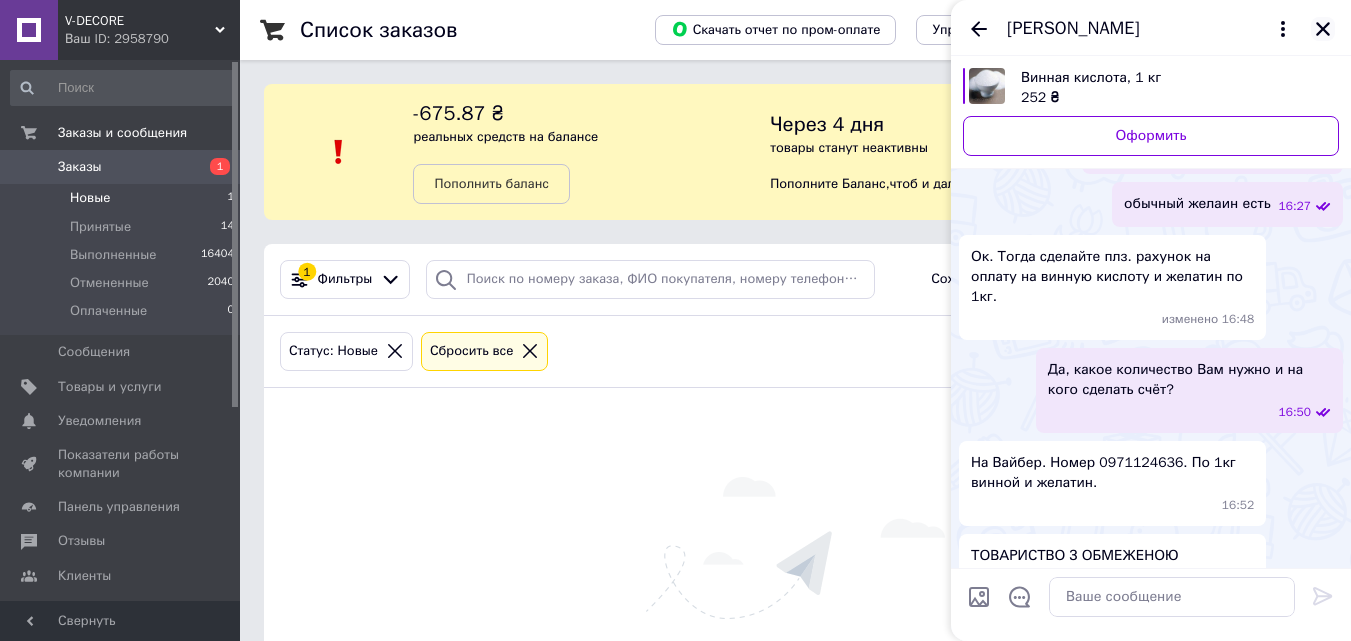 click 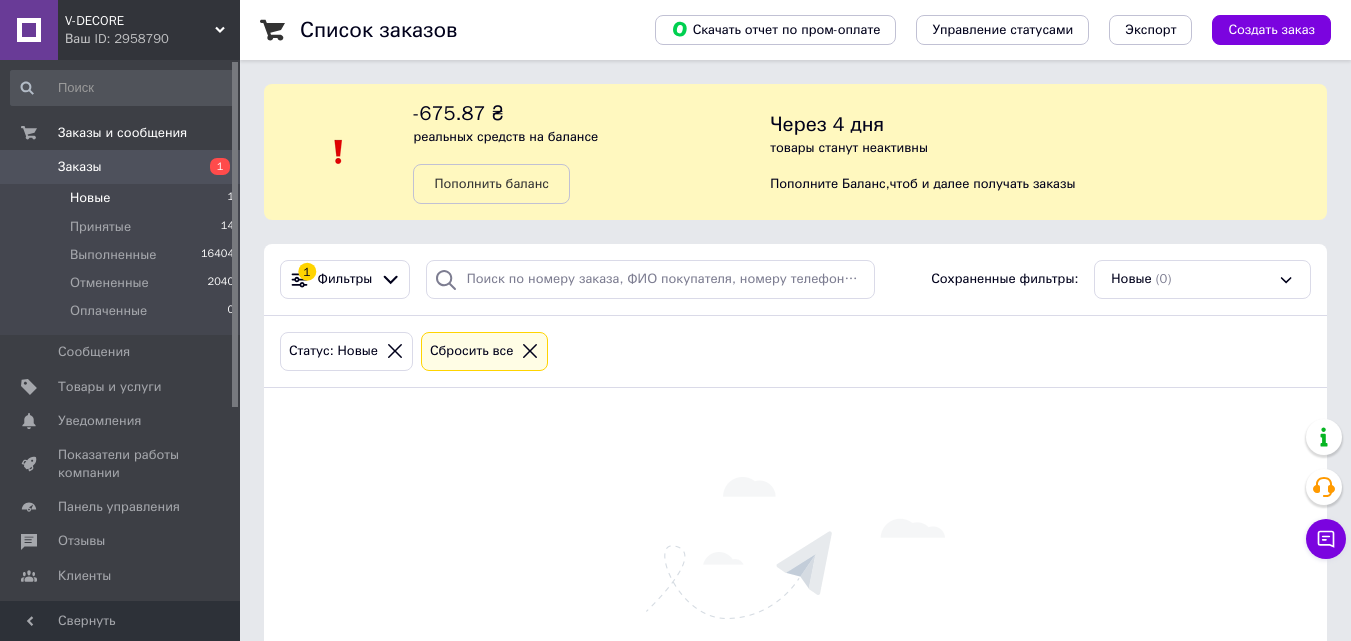 click on "1" at bounding box center [230, 198] 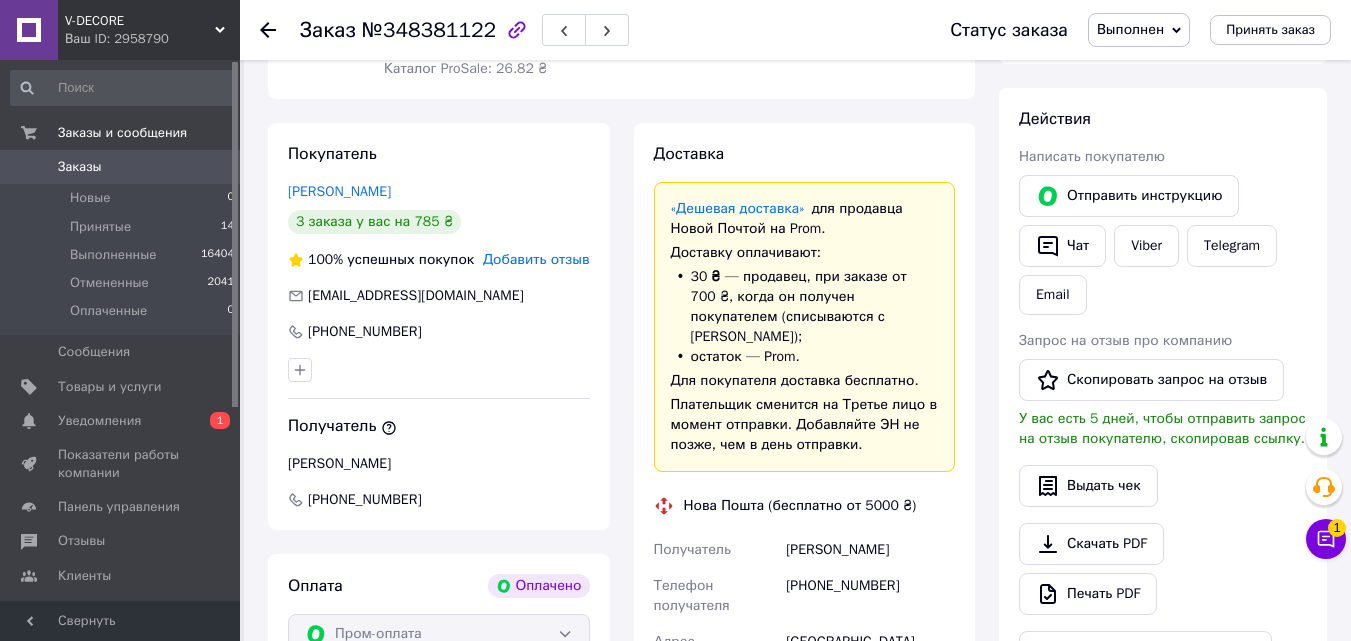 scroll, scrollTop: 200, scrollLeft: 0, axis: vertical 